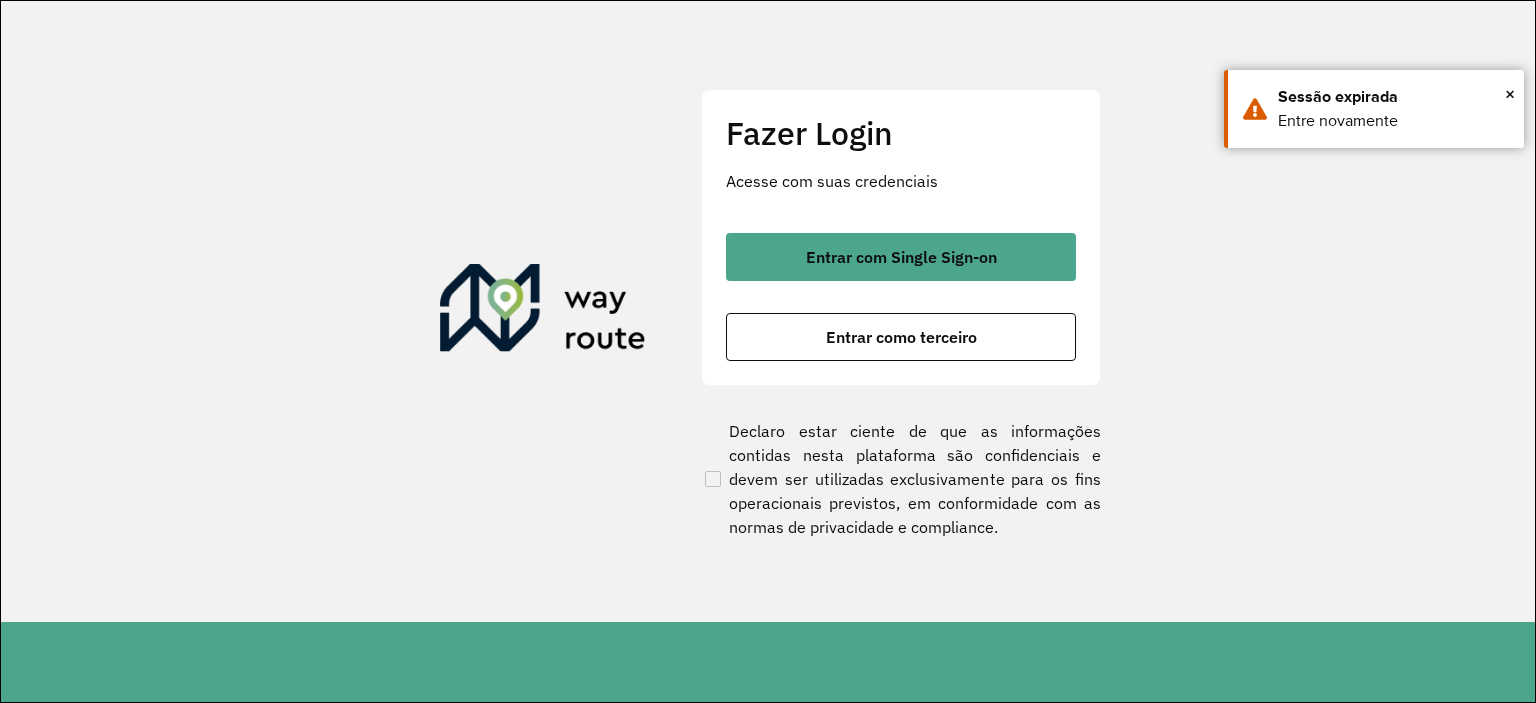 scroll, scrollTop: 0, scrollLeft: 0, axis: both 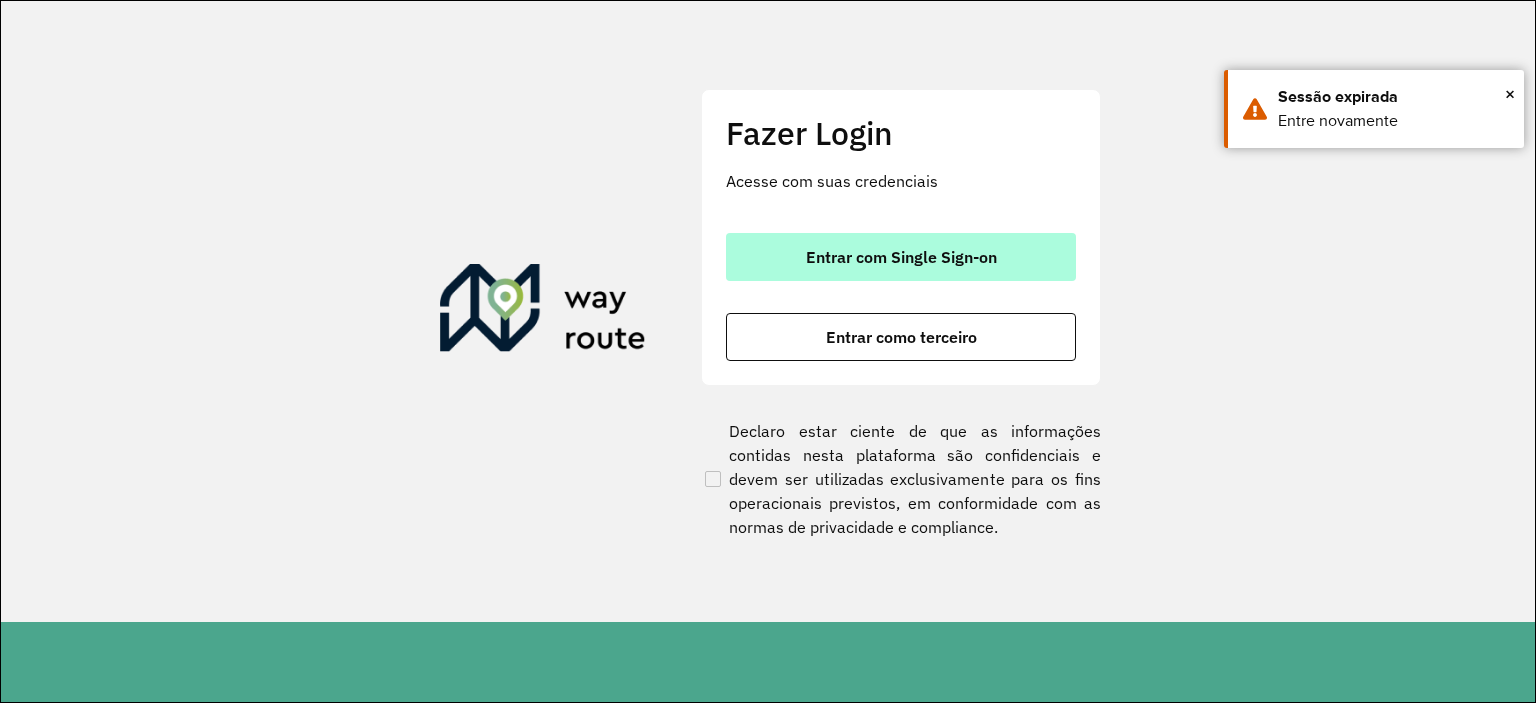 click on "Entrar com Single Sign-on" at bounding box center [901, 257] 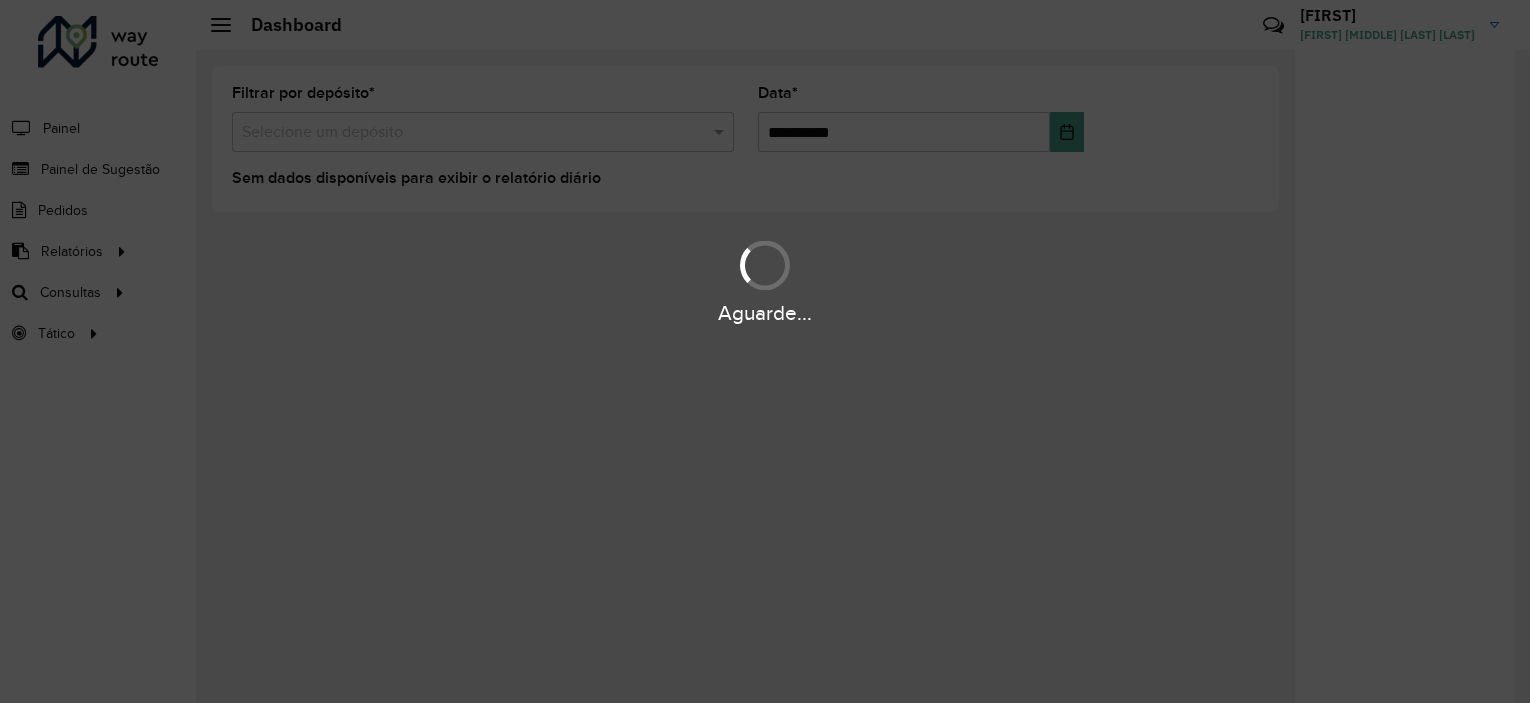 scroll, scrollTop: 0, scrollLeft: 0, axis: both 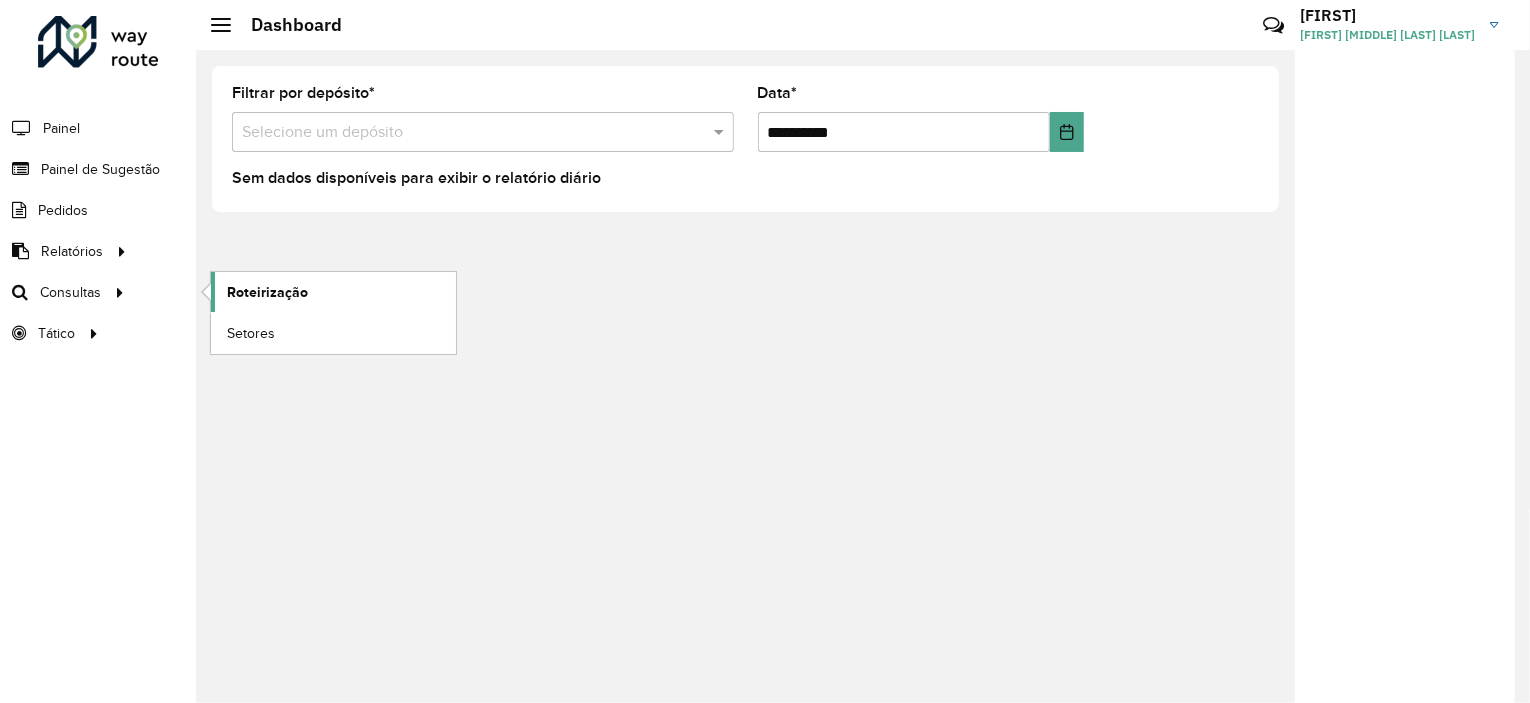 click on "Roteirização" 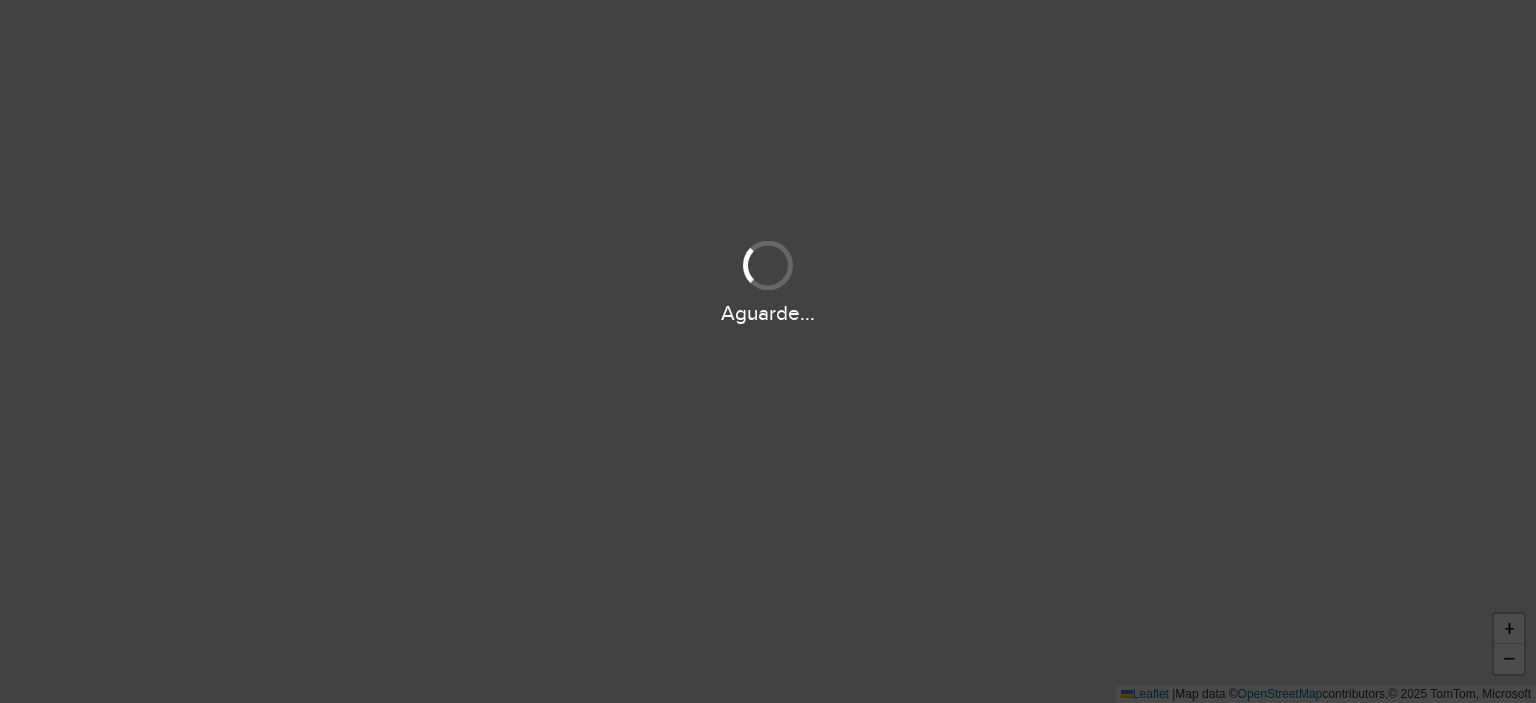 scroll, scrollTop: 0, scrollLeft: 0, axis: both 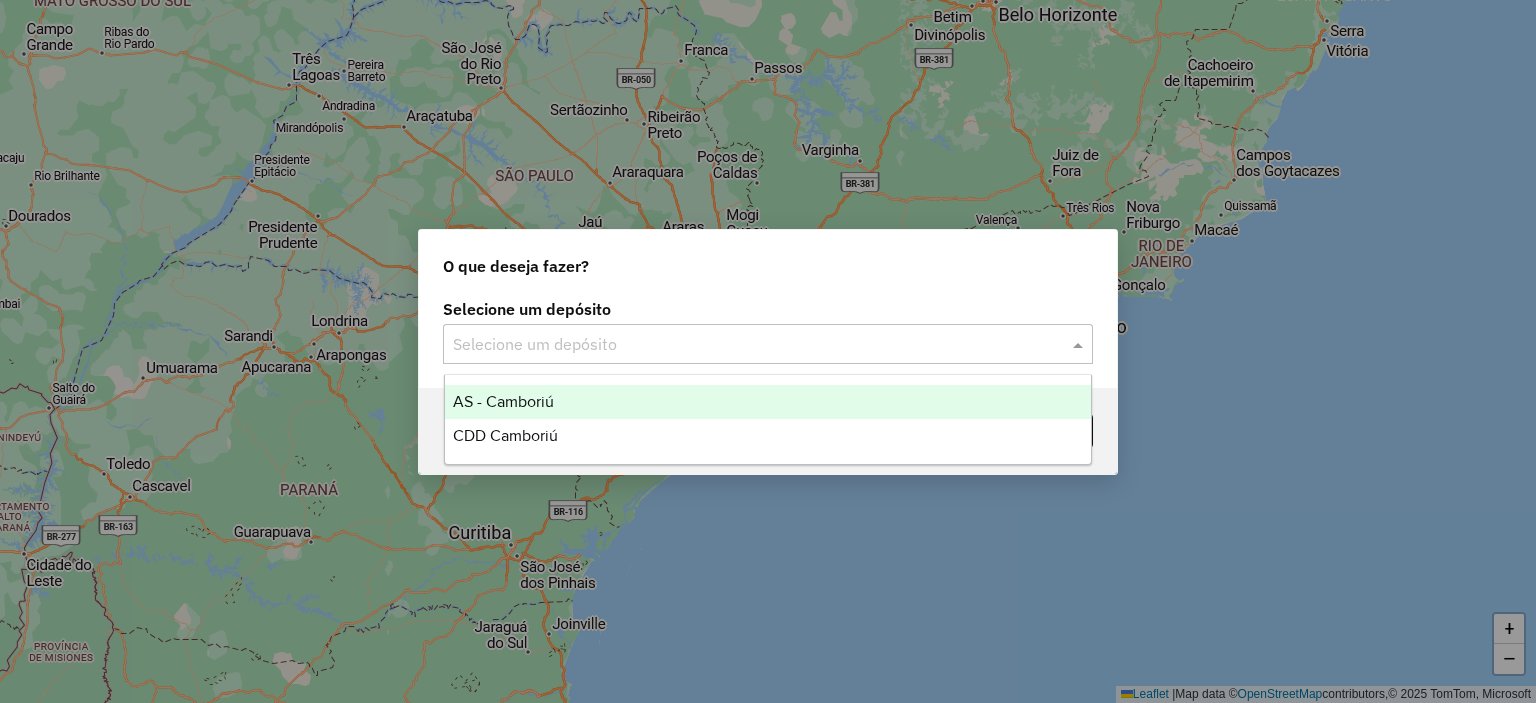 click 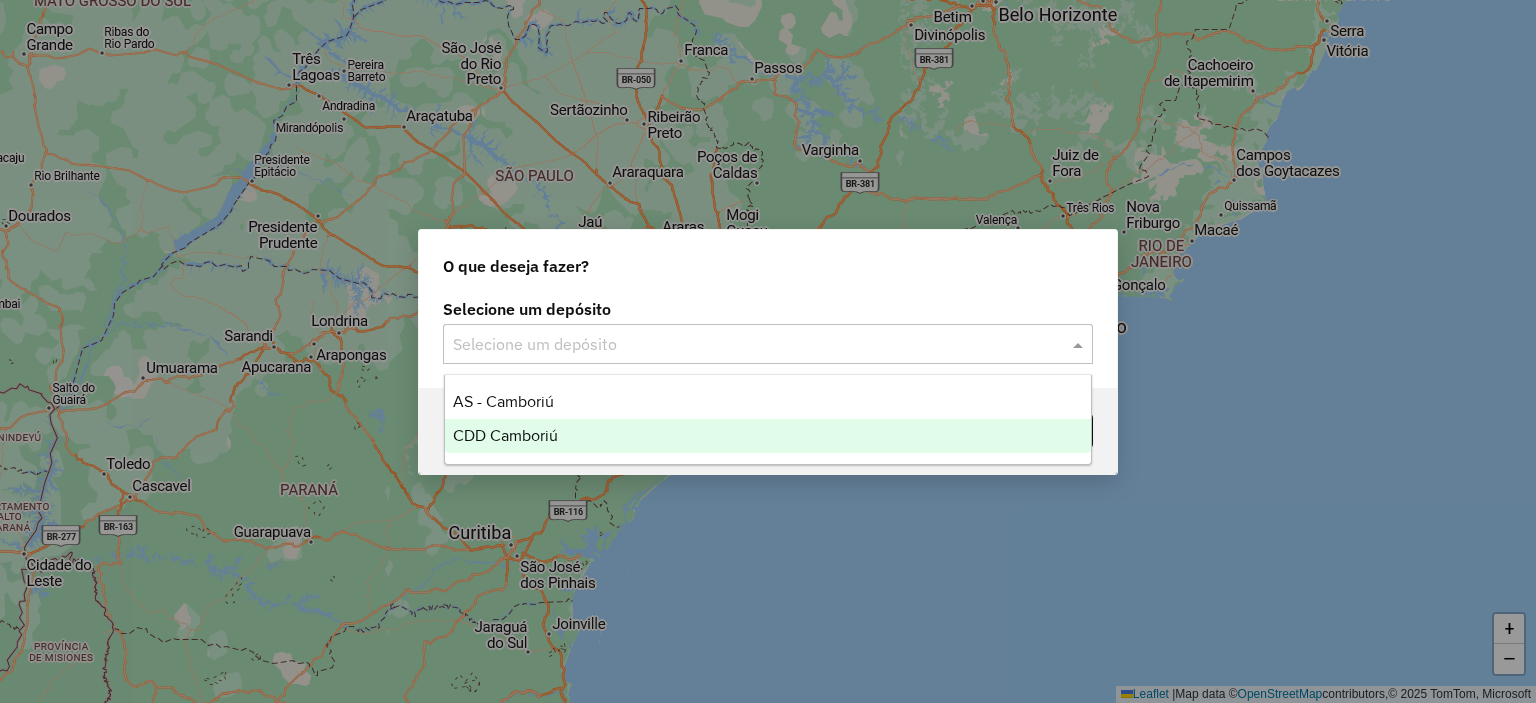 click on "CDD Camboriú" at bounding box center (768, 436) 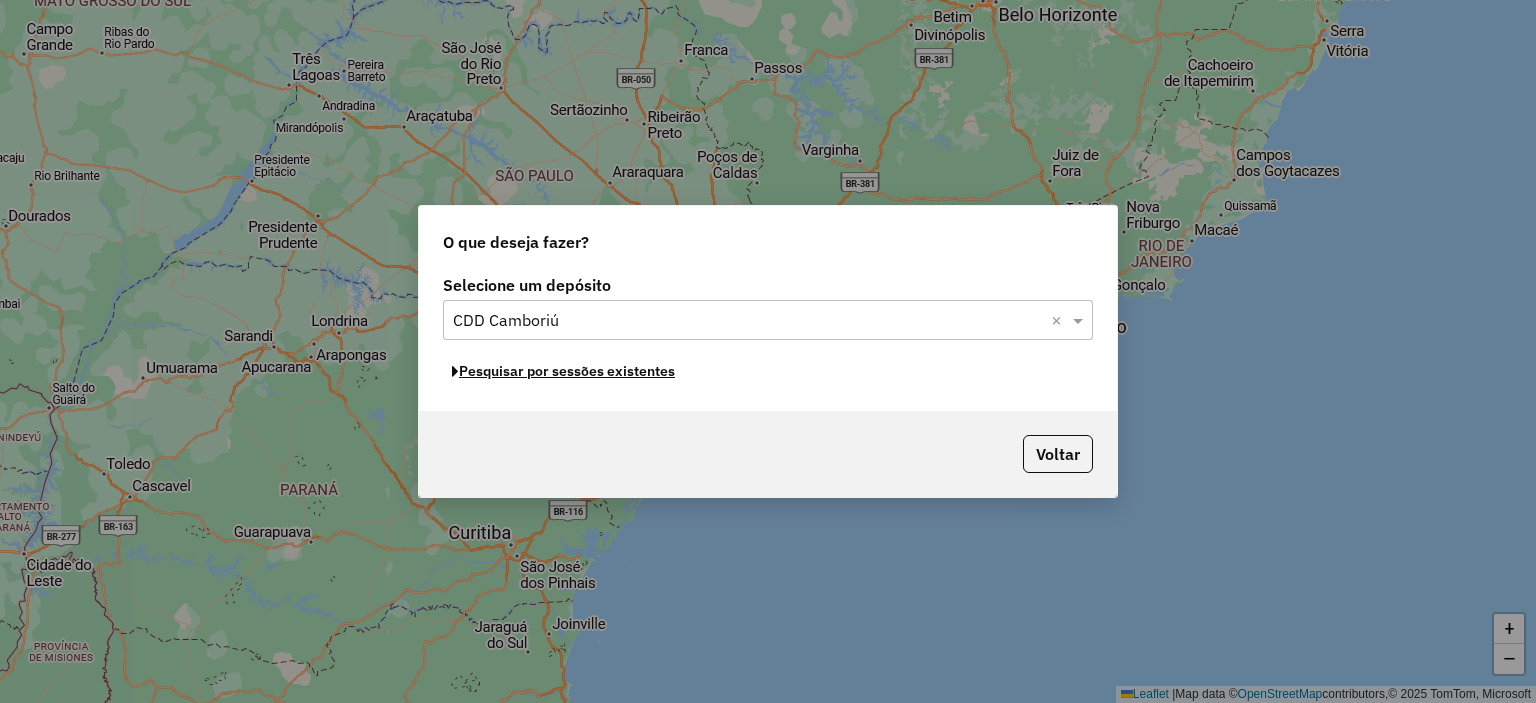 click on "Pesquisar por sessões existentes" 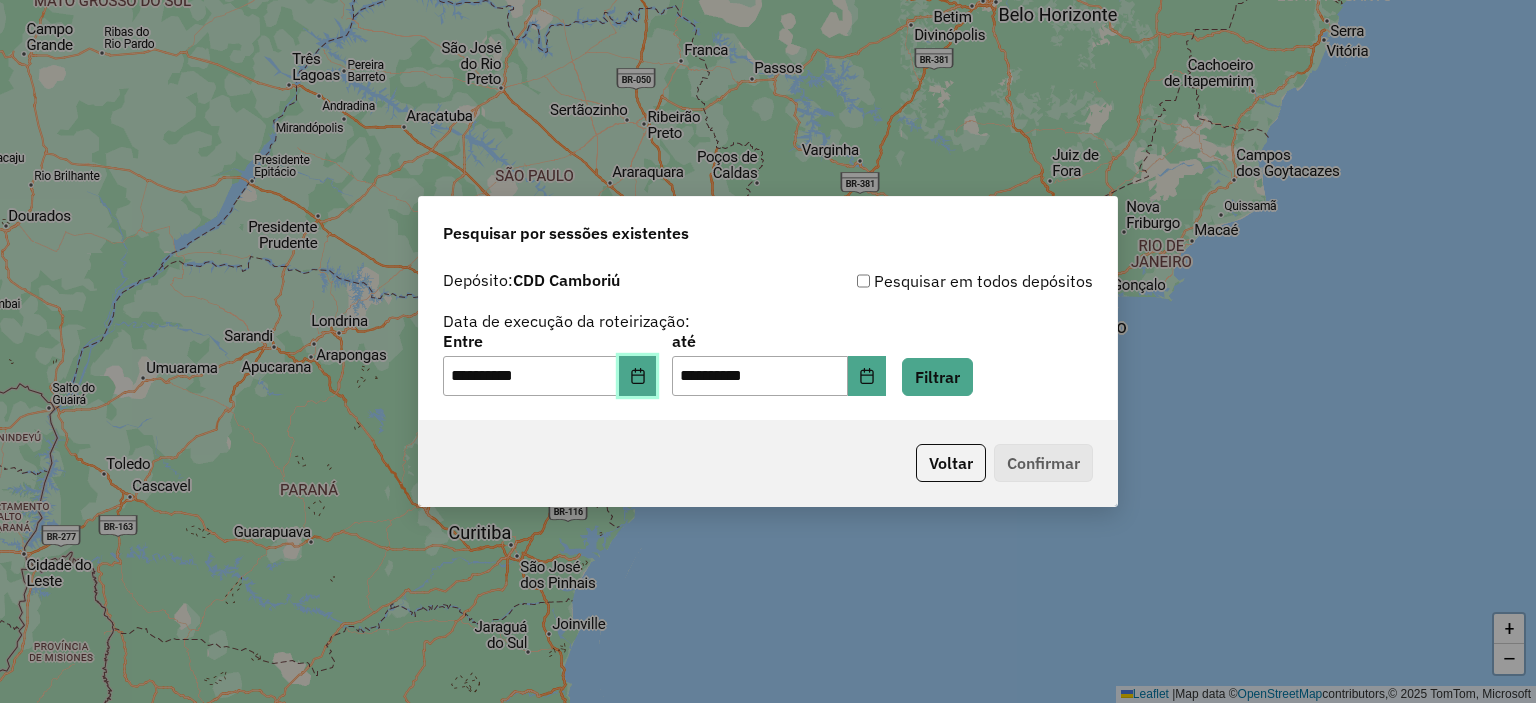 click at bounding box center (638, 376) 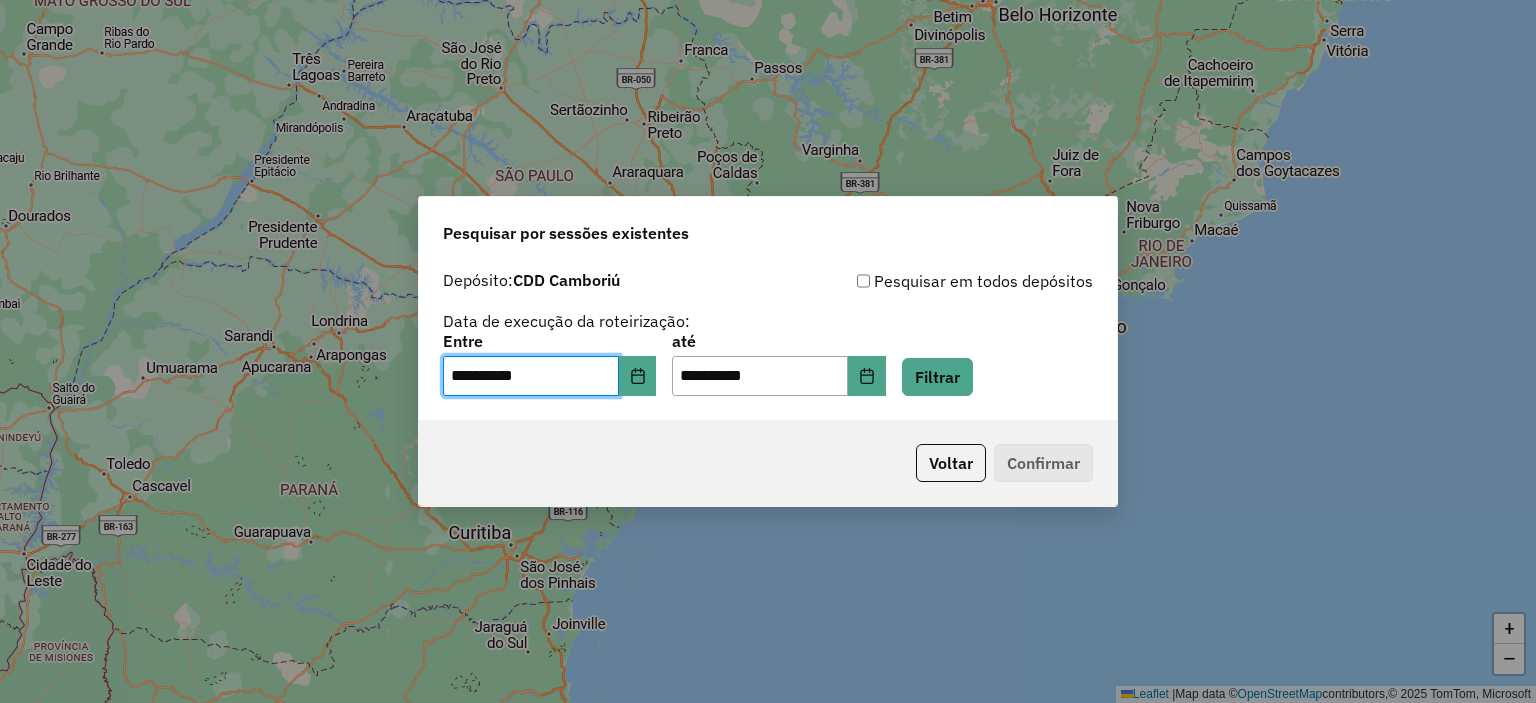 click on "**********" 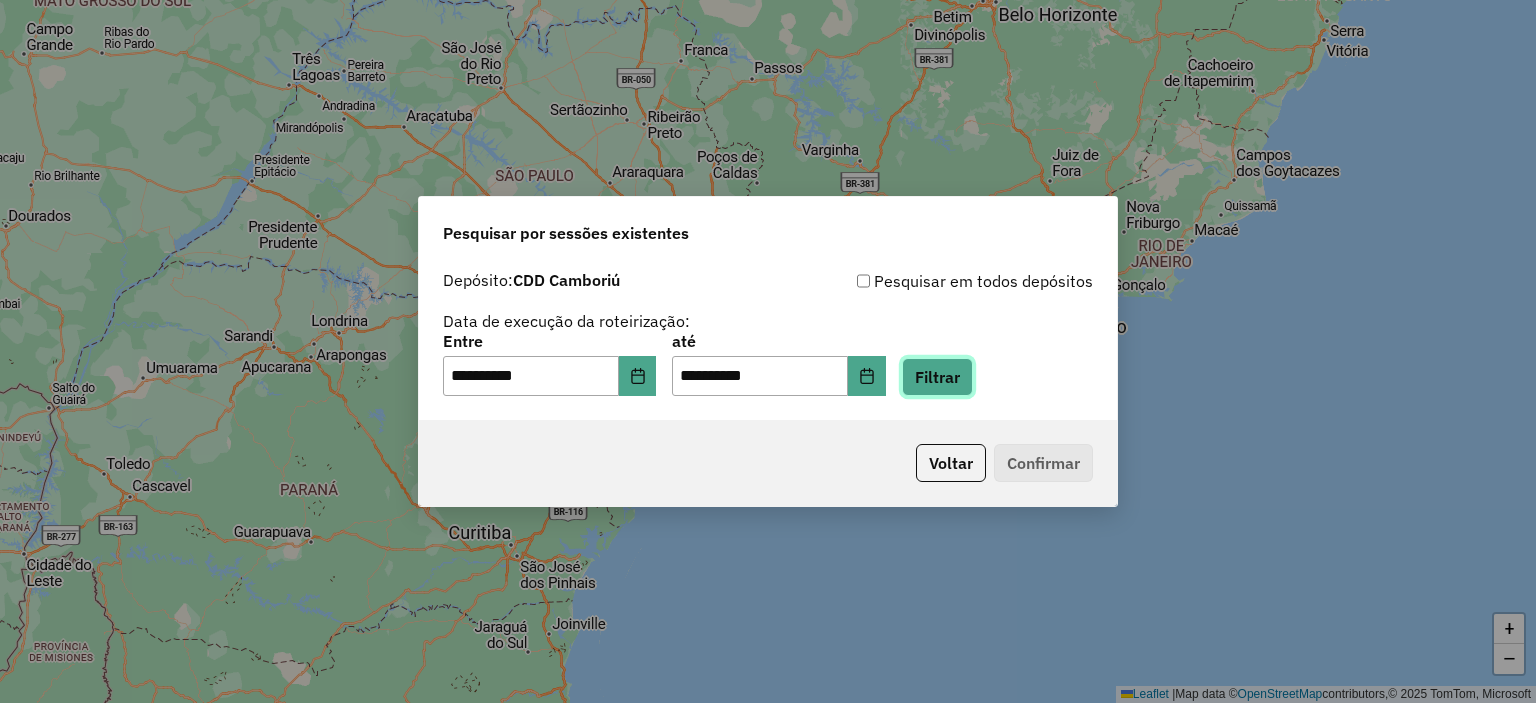 click on "Filtrar" 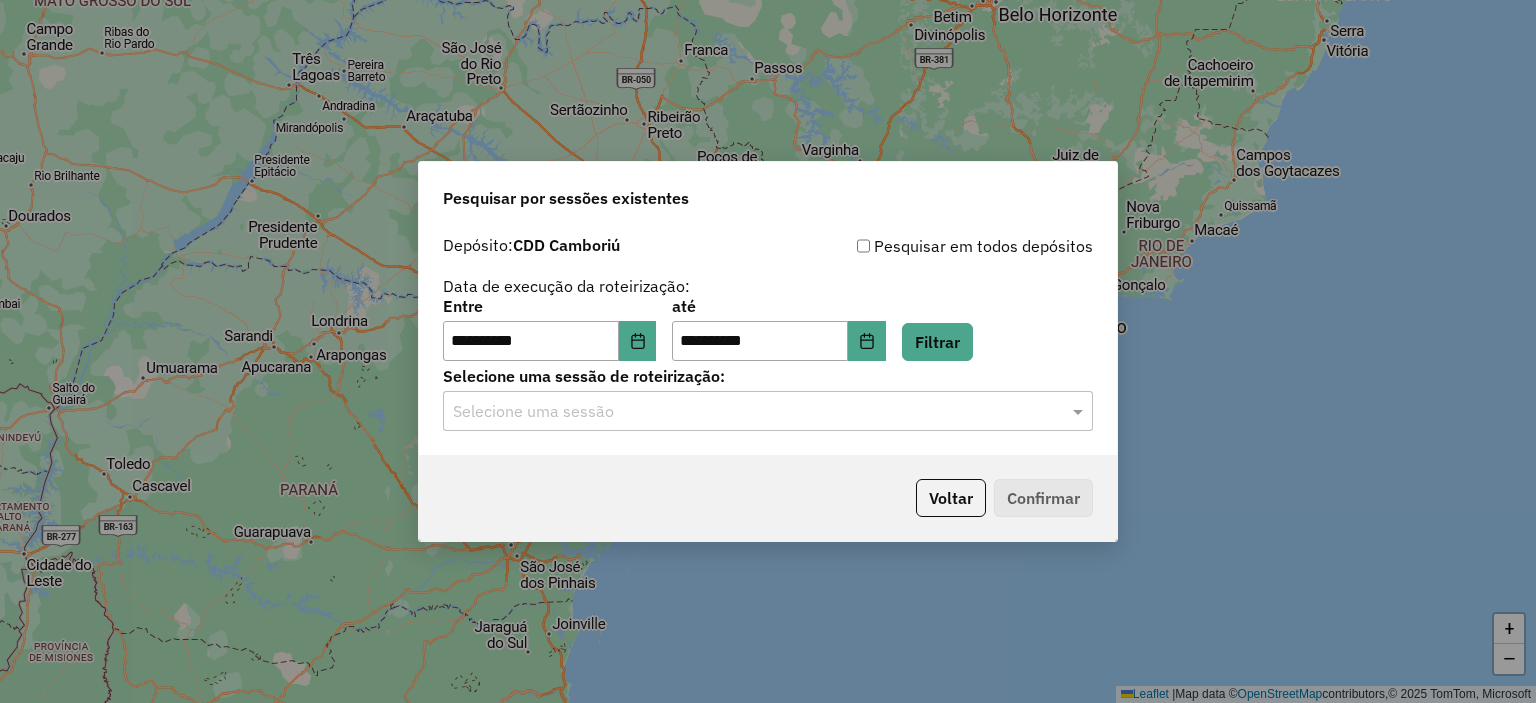 click 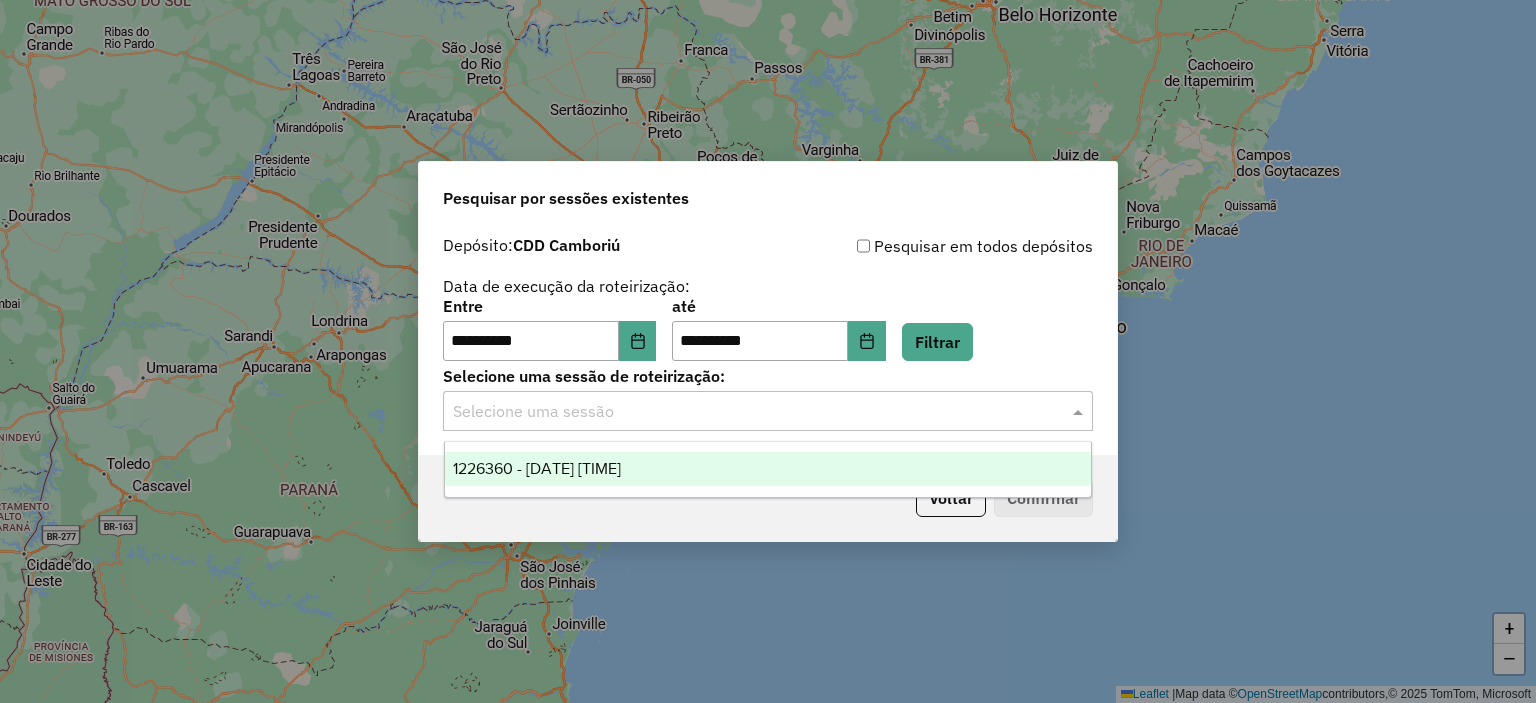 click on "1226360 - 08/08/2025 20:38" at bounding box center [768, 469] 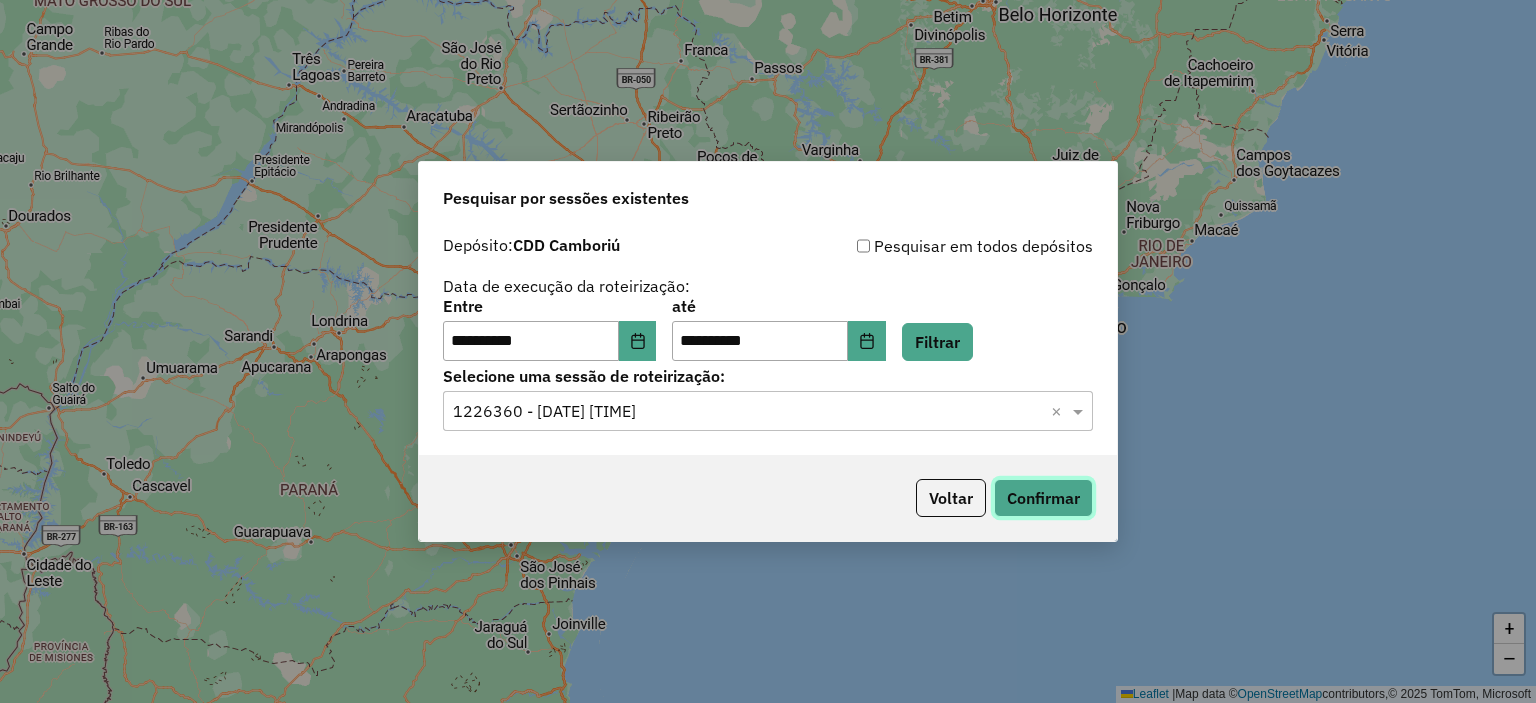 click on "Confirmar" 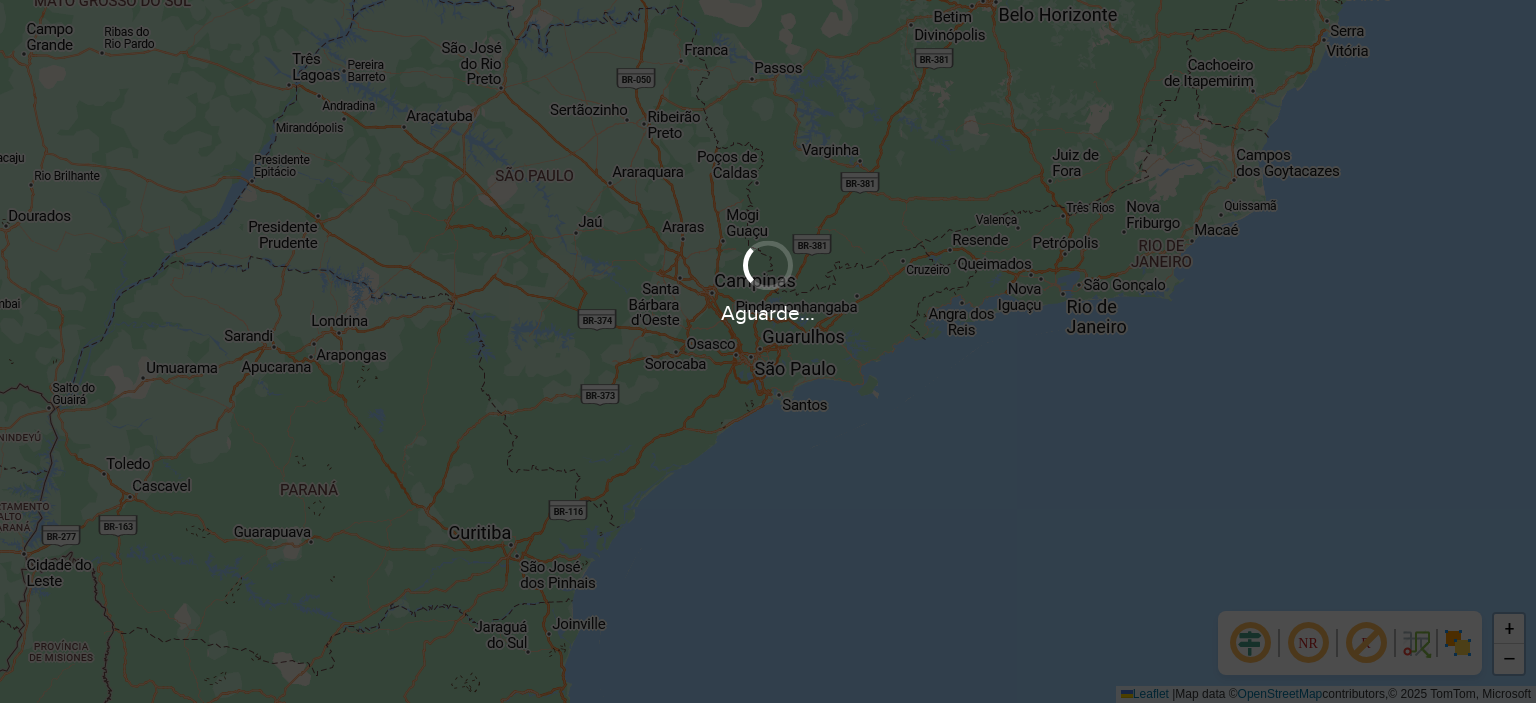scroll, scrollTop: 0, scrollLeft: 0, axis: both 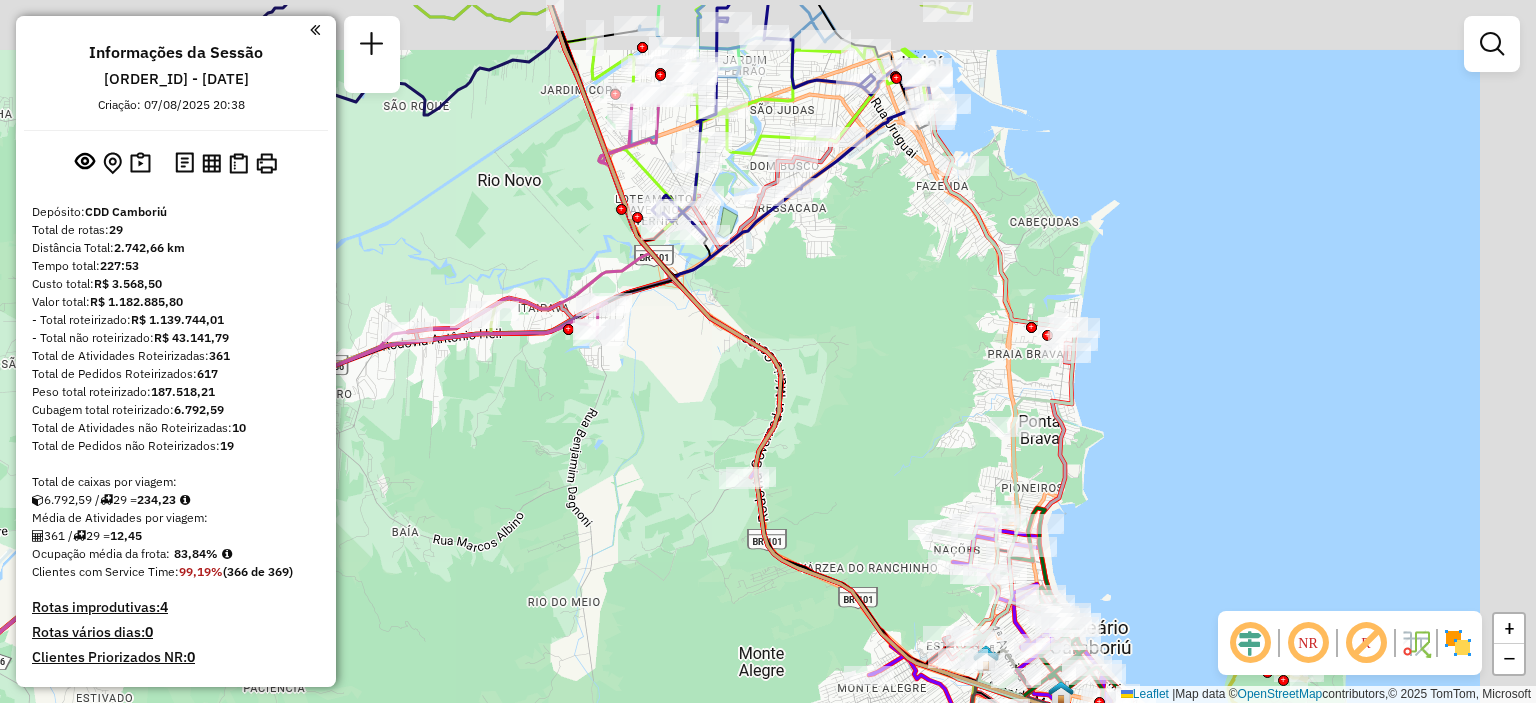 drag, startPoint x: 808, startPoint y: 368, endPoint x: 553, endPoint y: 447, distance: 266.95694 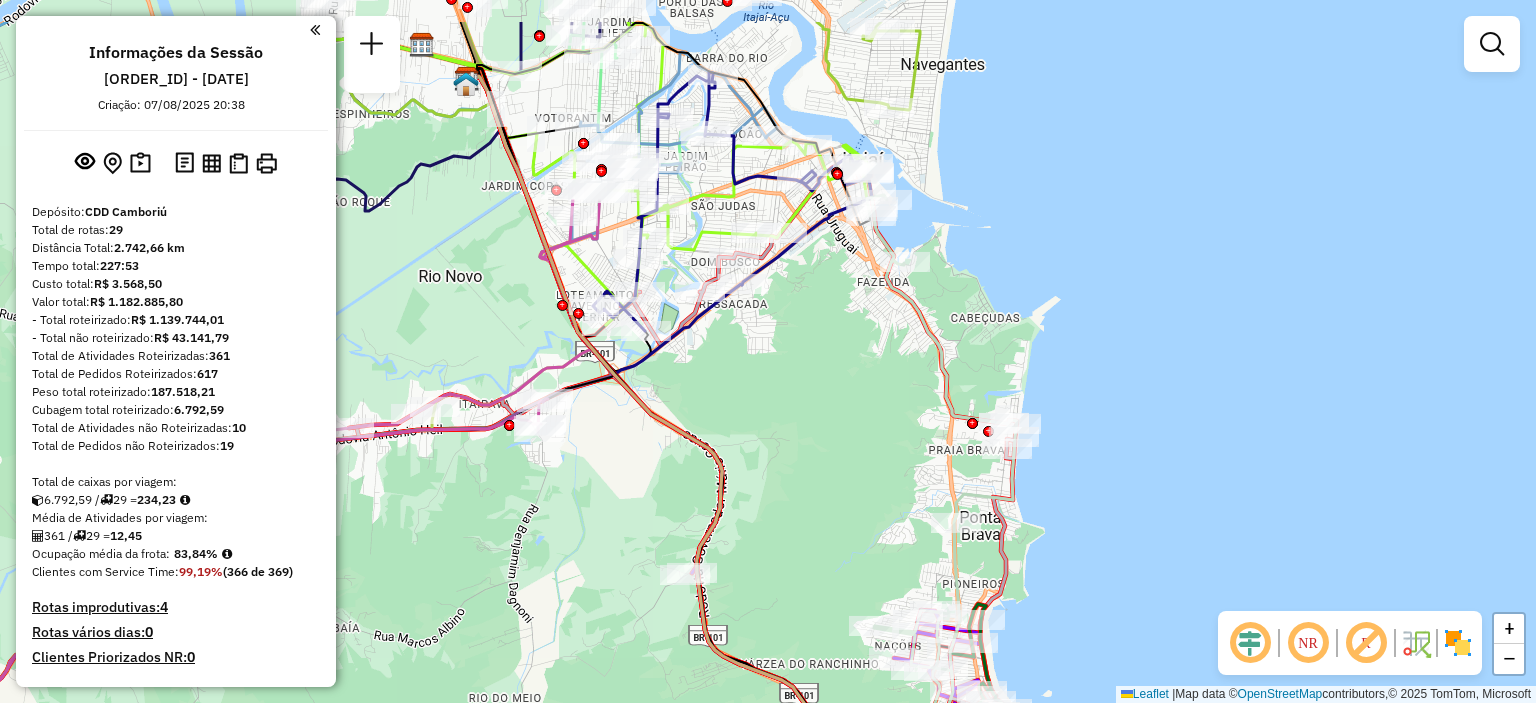 drag, startPoint x: 808, startPoint y: 339, endPoint x: 764, endPoint y: 431, distance: 101.98039 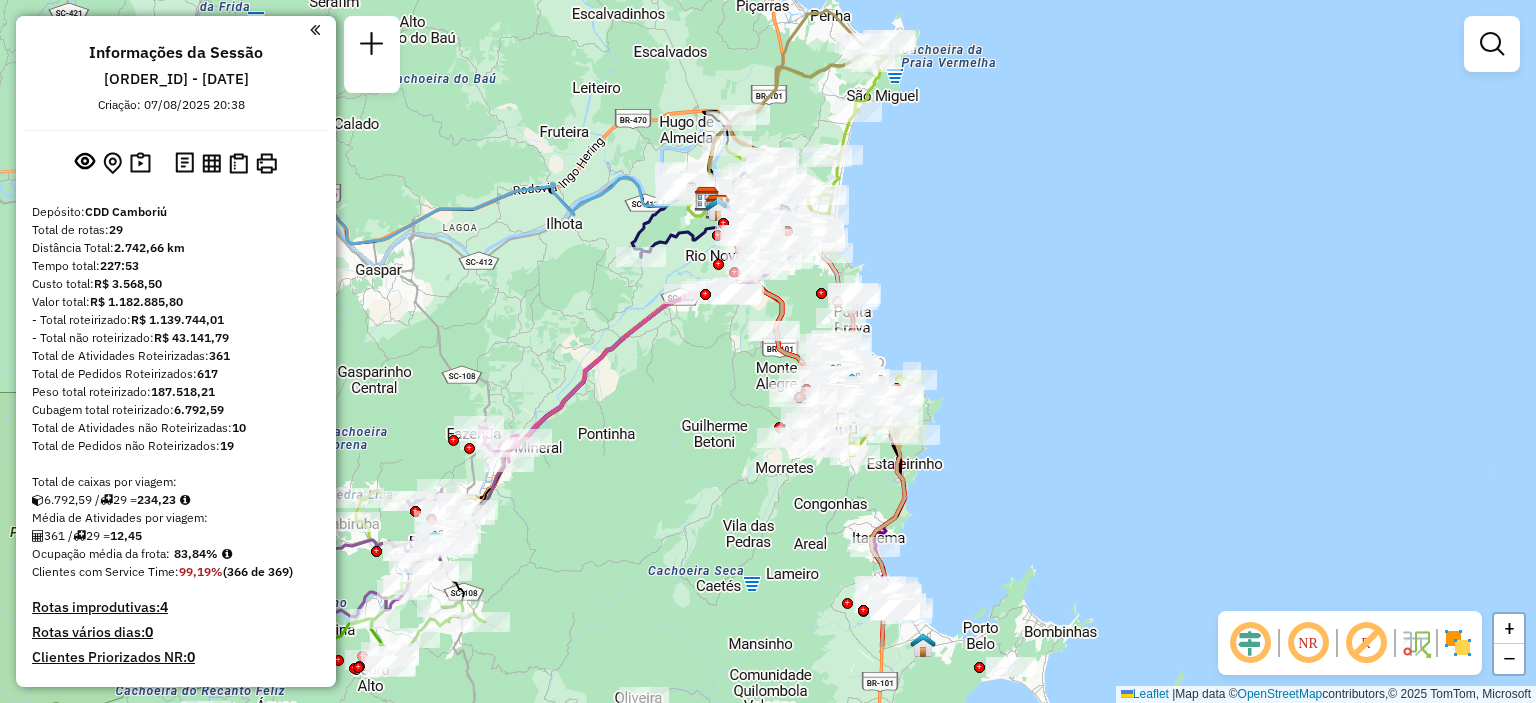 drag, startPoint x: 913, startPoint y: 480, endPoint x: 926, endPoint y: 353, distance: 127.66362 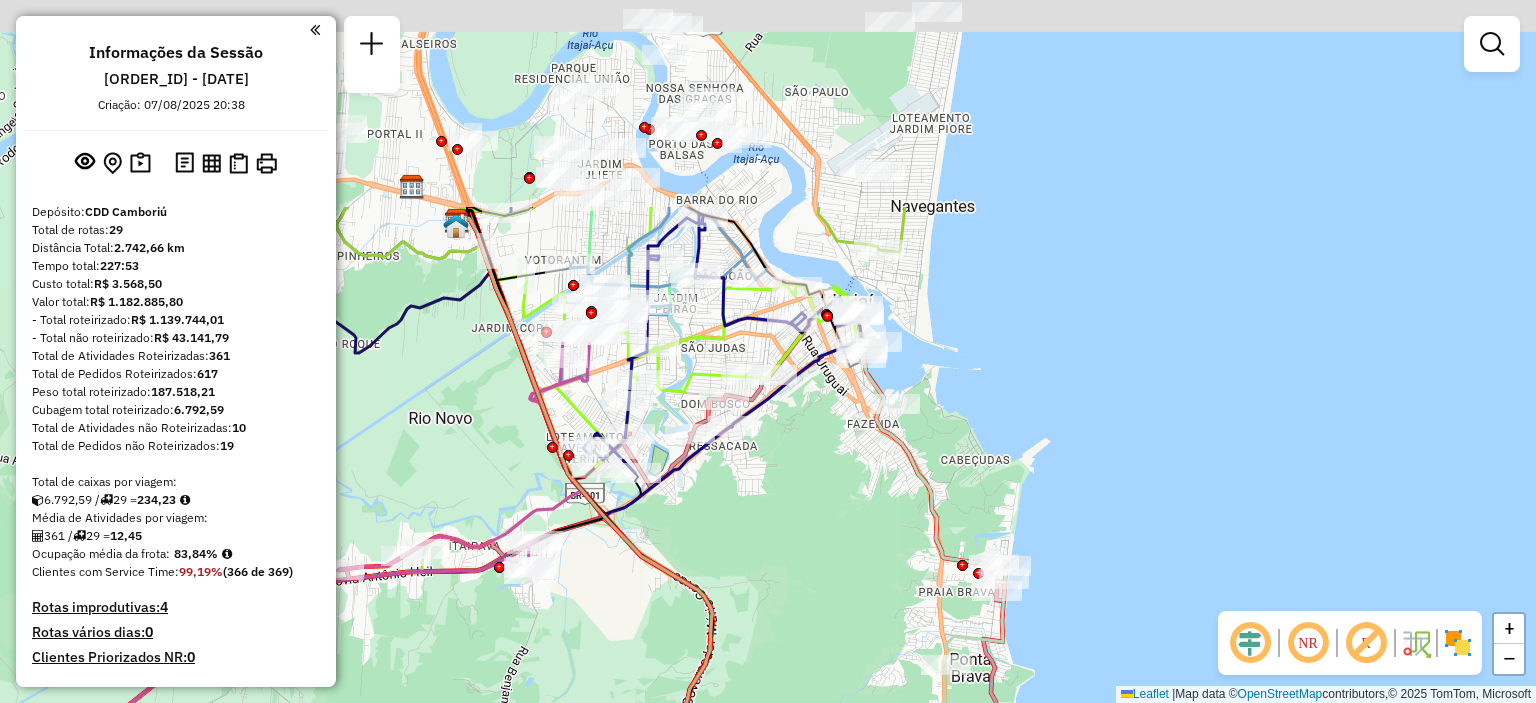drag, startPoint x: 994, startPoint y: 160, endPoint x: 912, endPoint y: 509, distance: 358.50385 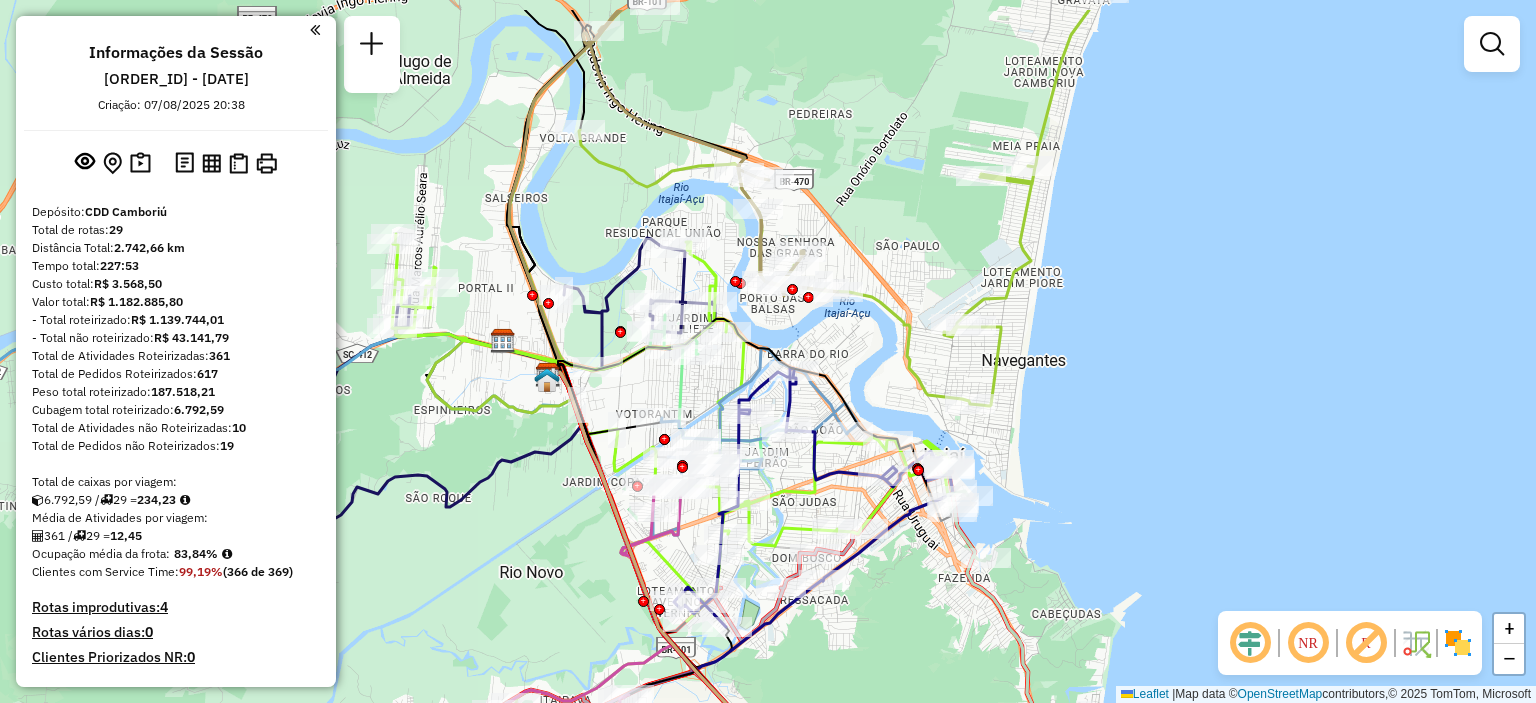 drag, startPoint x: 918, startPoint y: 268, endPoint x: 1040, endPoint y: 359, distance: 152.20053 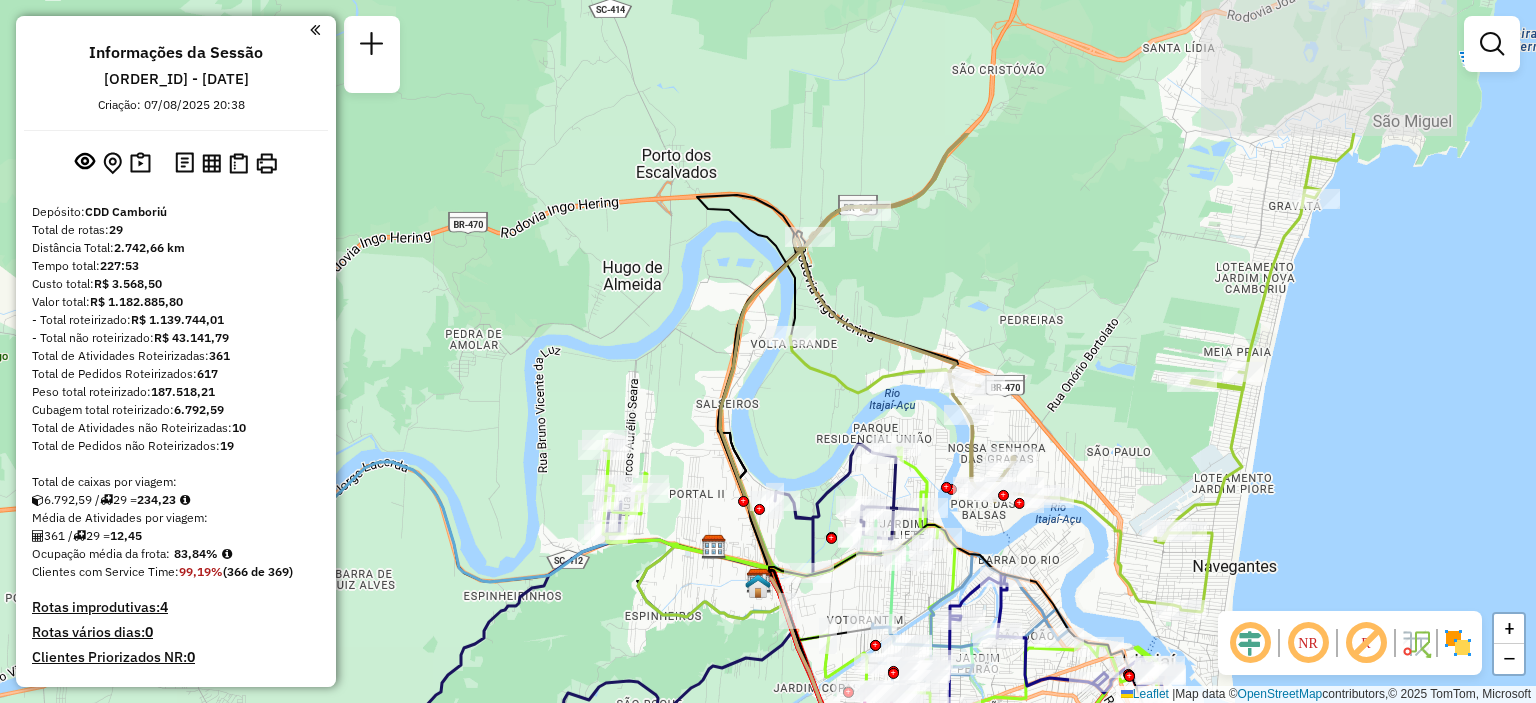 drag, startPoint x: 776, startPoint y: 159, endPoint x: 984, endPoint y: 363, distance: 291.34174 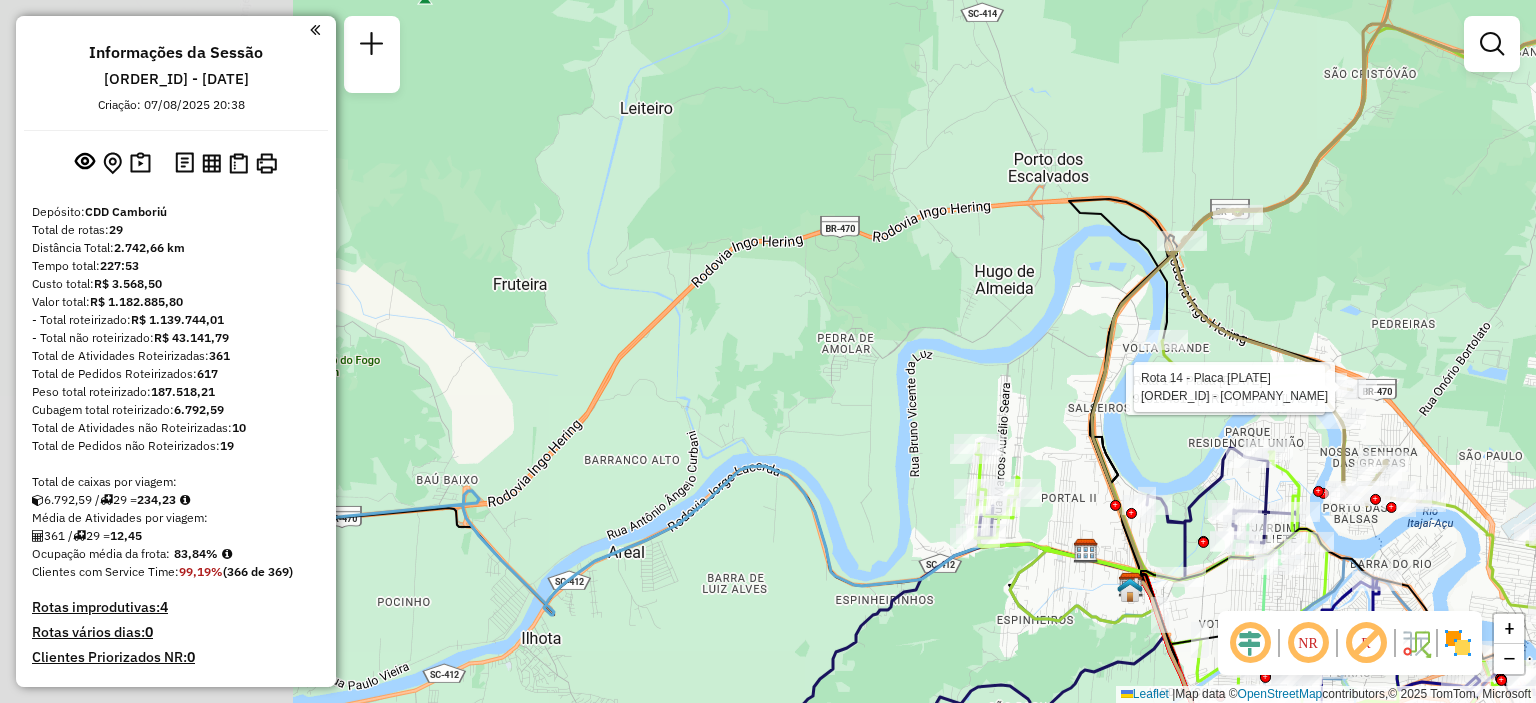 drag, startPoint x: 644, startPoint y: 279, endPoint x: 1016, endPoint y: 283, distance: 372.0215 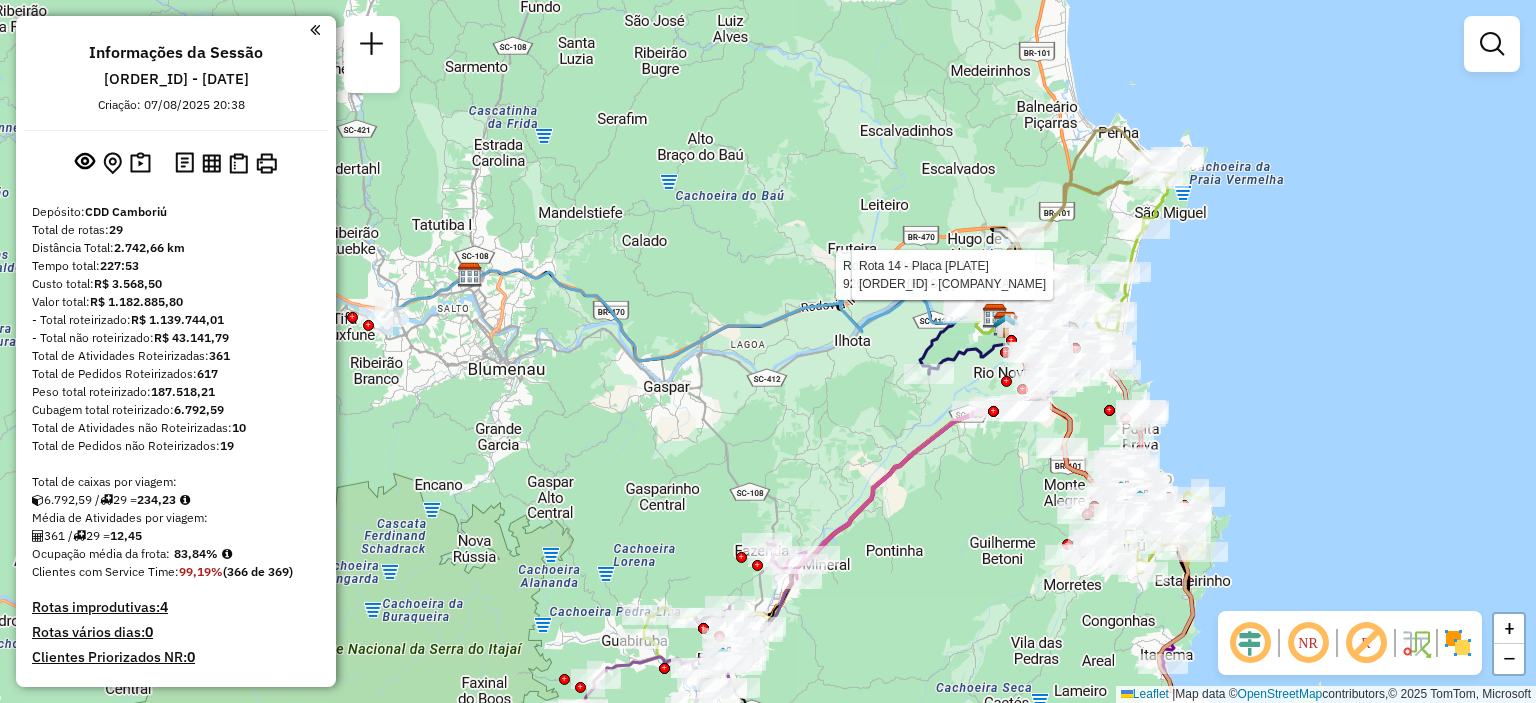 drag, startPoint x: 1137, startPoint y: 263, endPoint x: 1092, endPoint y: 229, distance: 56.400356 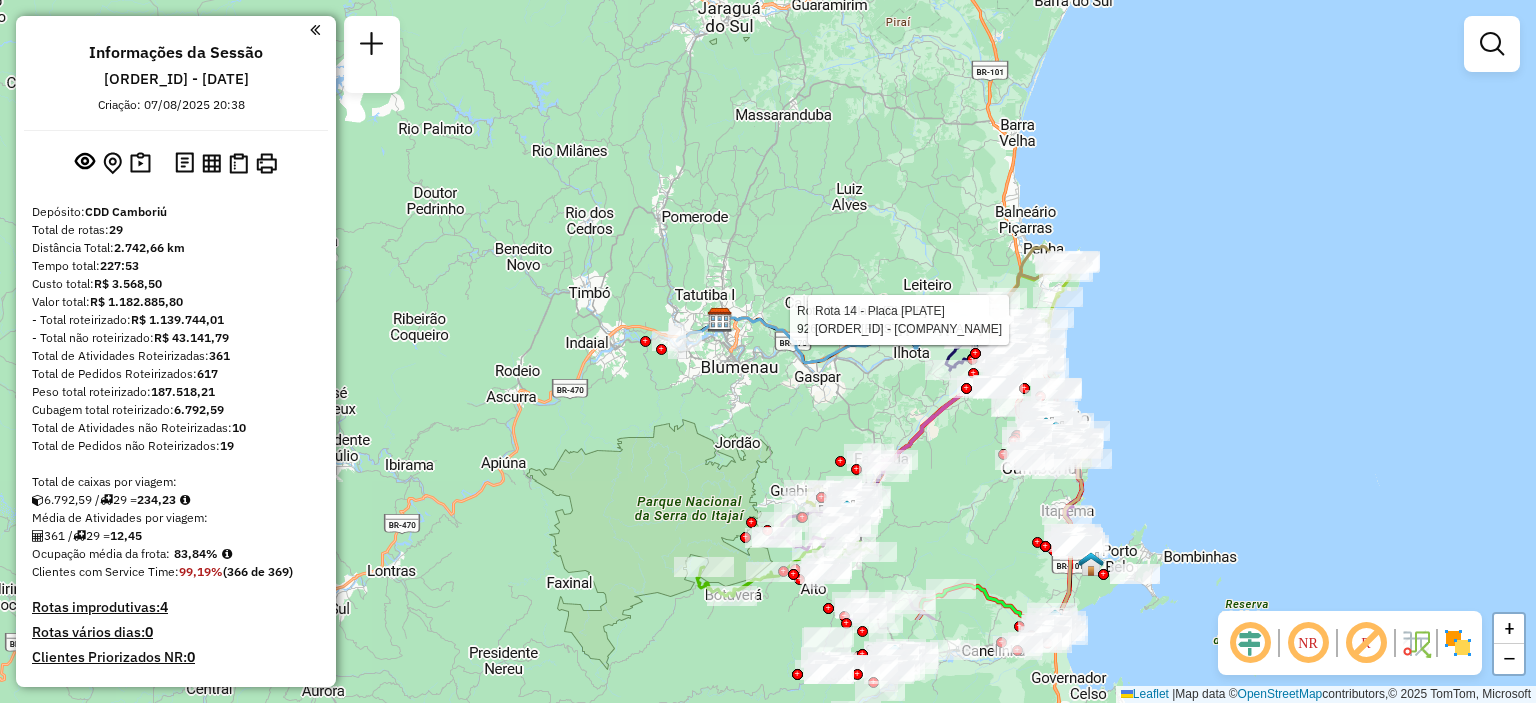 drag, startPoint x: 949, startPoint y: 623, endPoint x: 968, endPoint y: 469, distance: 155.16765 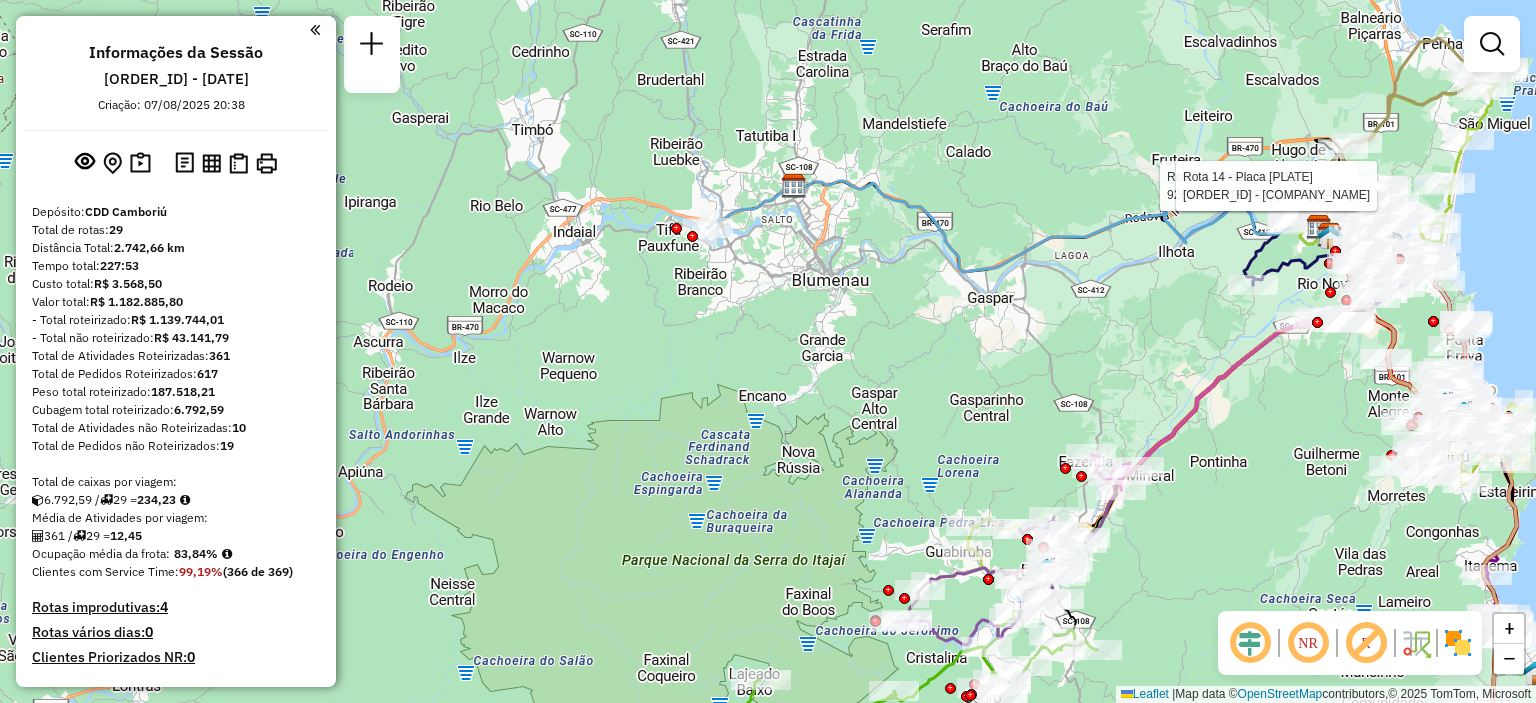 drag, startPoint x: 690, startPoint y: 353, endPoint x: 1000, endPoint y: 372, distance: 310.58173 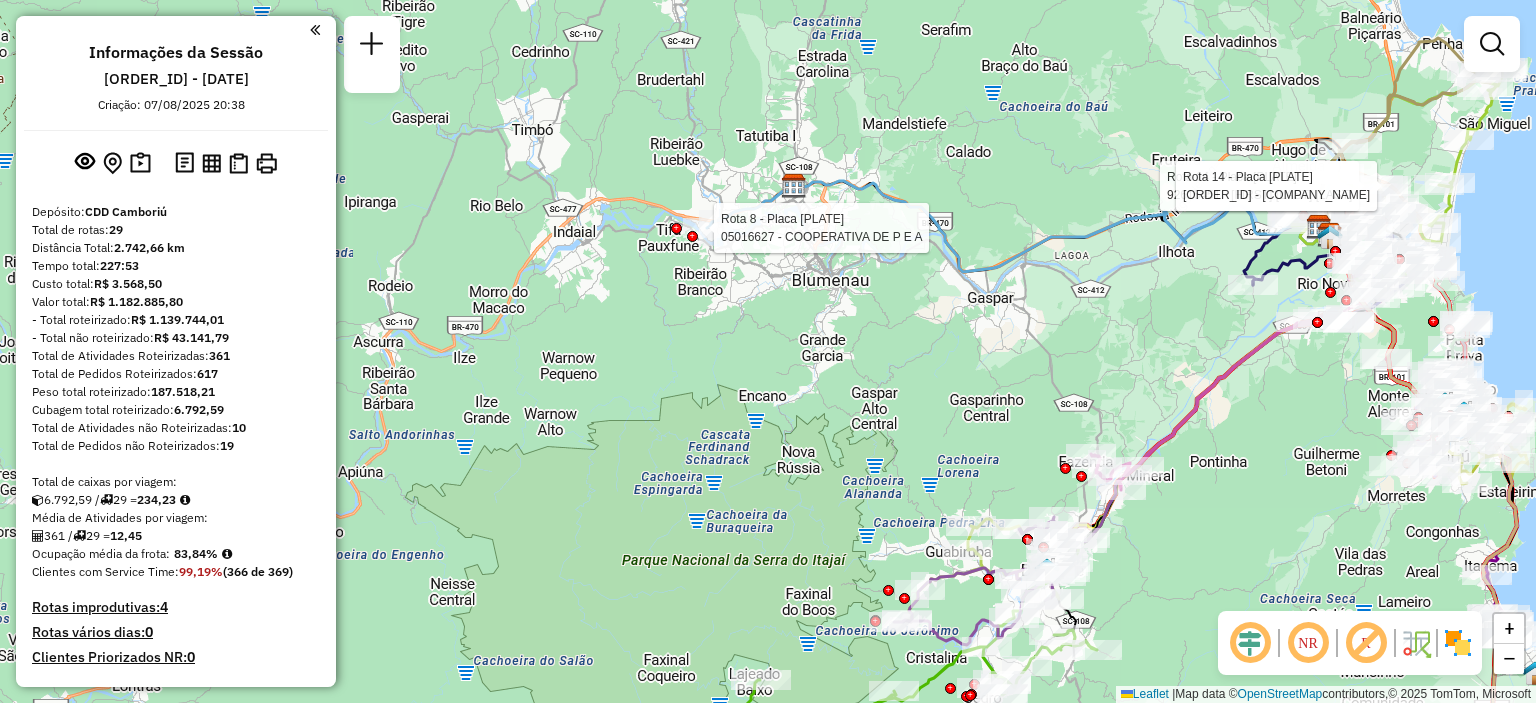 select on "**********" 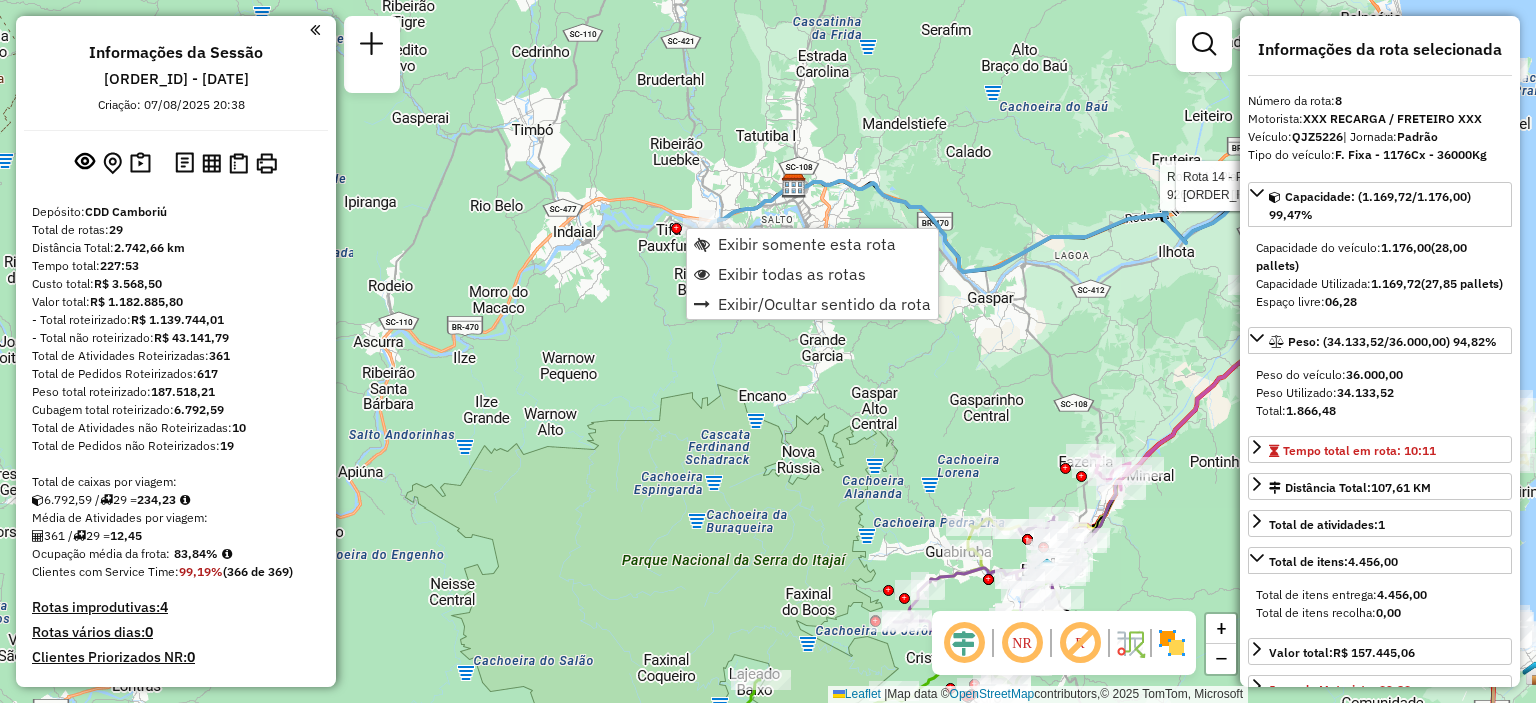 scroll, scrollTop: 1667, scrollLeft: 0, axis: vertical 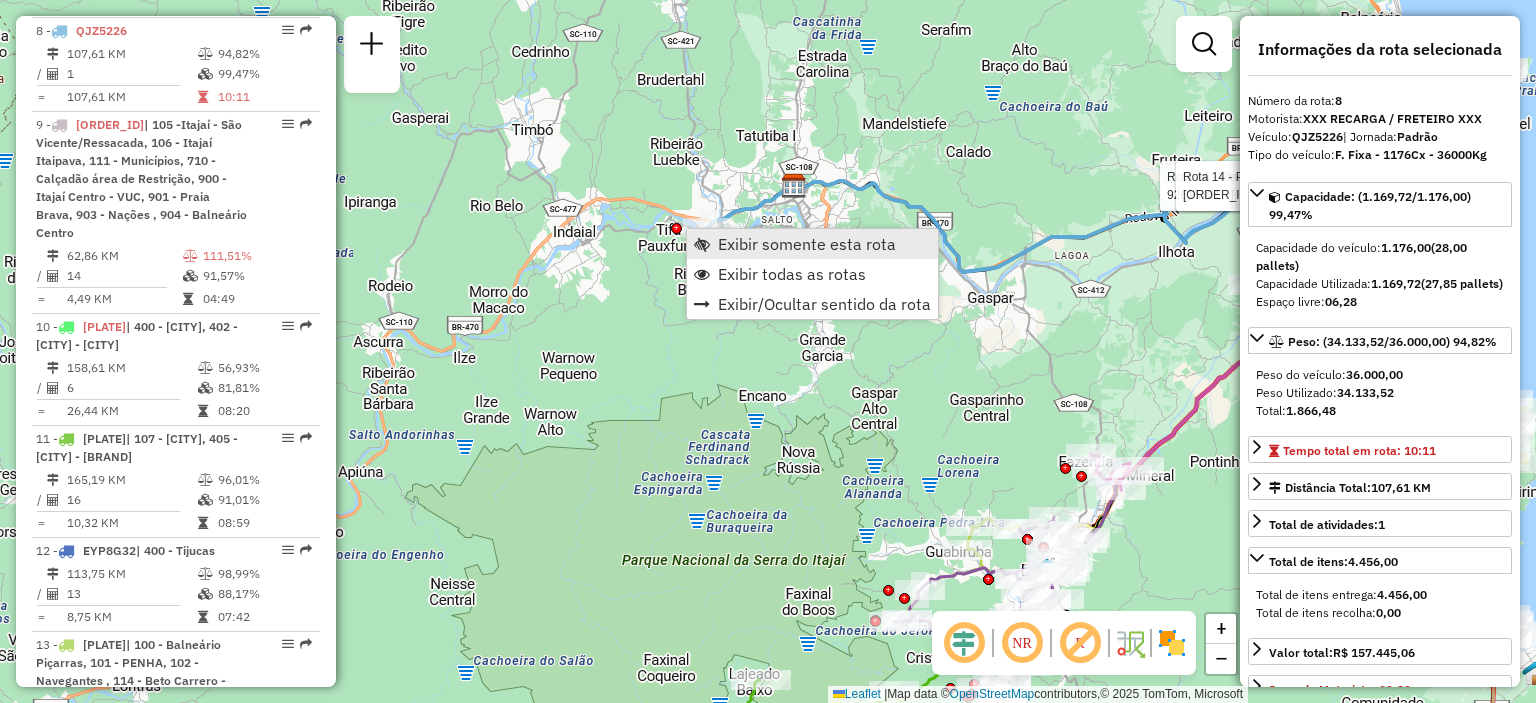 click on "Exibir somente esta rota" at bounding box center (807, 244) 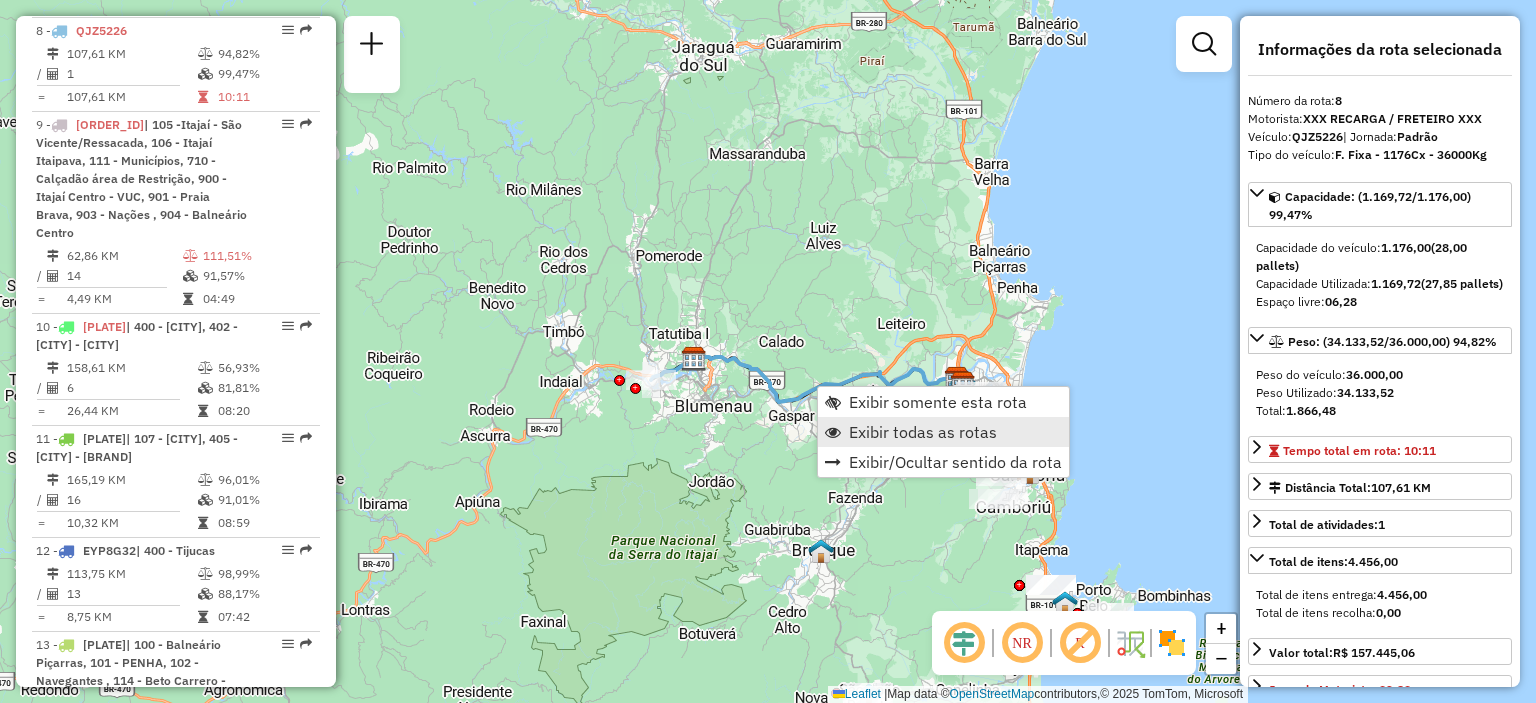 click on "Exibir todas as rotas" at bounding box center (923, 432) 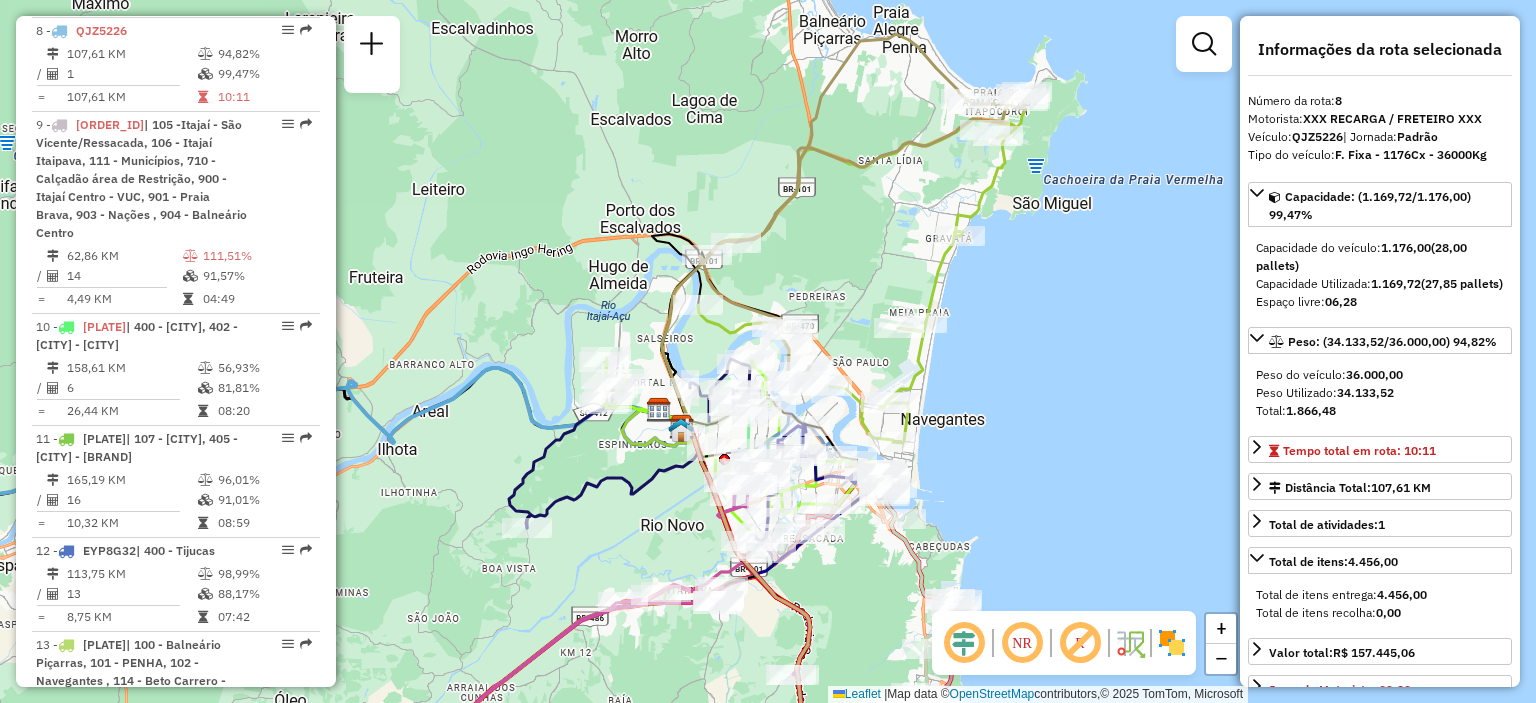drag, startPoint x: 1108, startPoint y: 307, endPoint x: 768, endPoint y: 248, distance: 345.08115 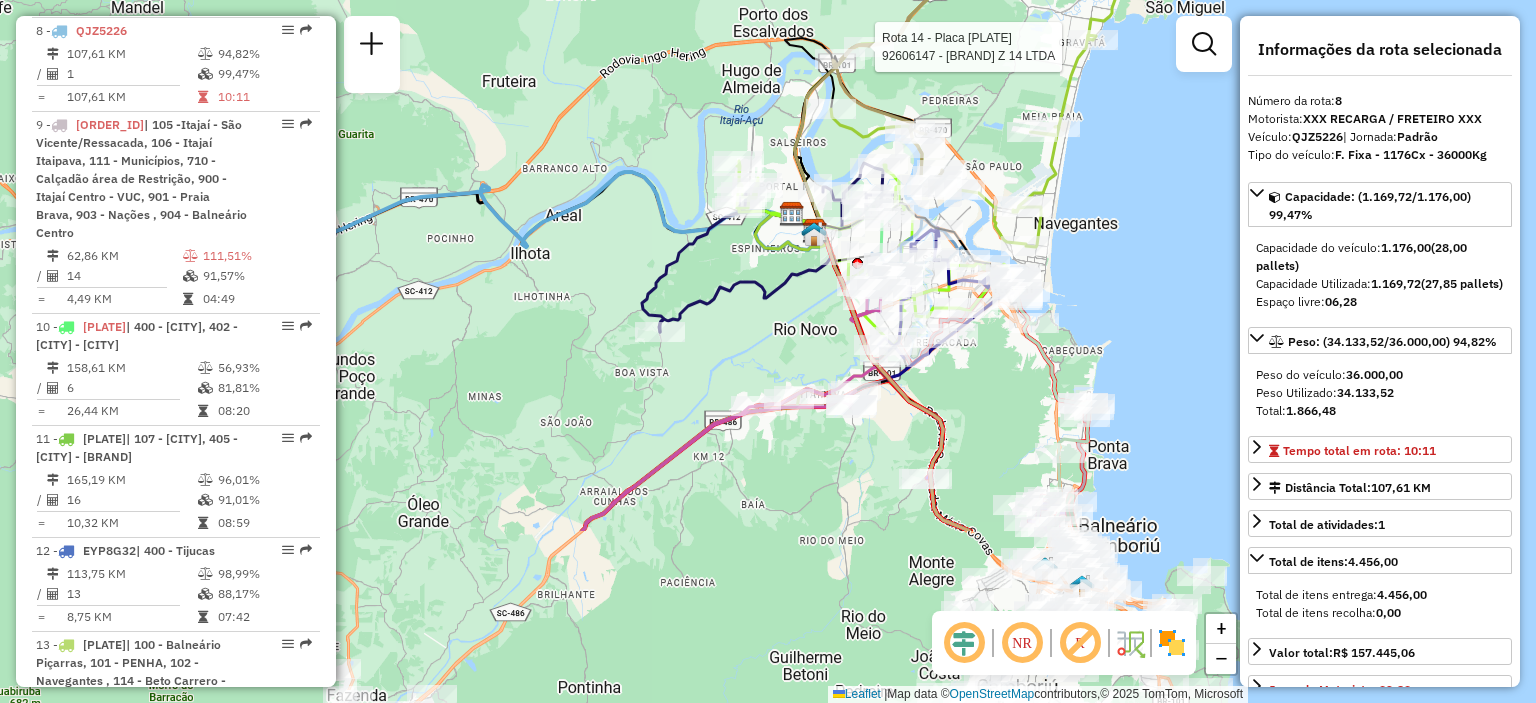 drag, startPoint x: 944, startPoint y: 391, endPoint x: 1136, endPoint y: 148, distance: 309.69824 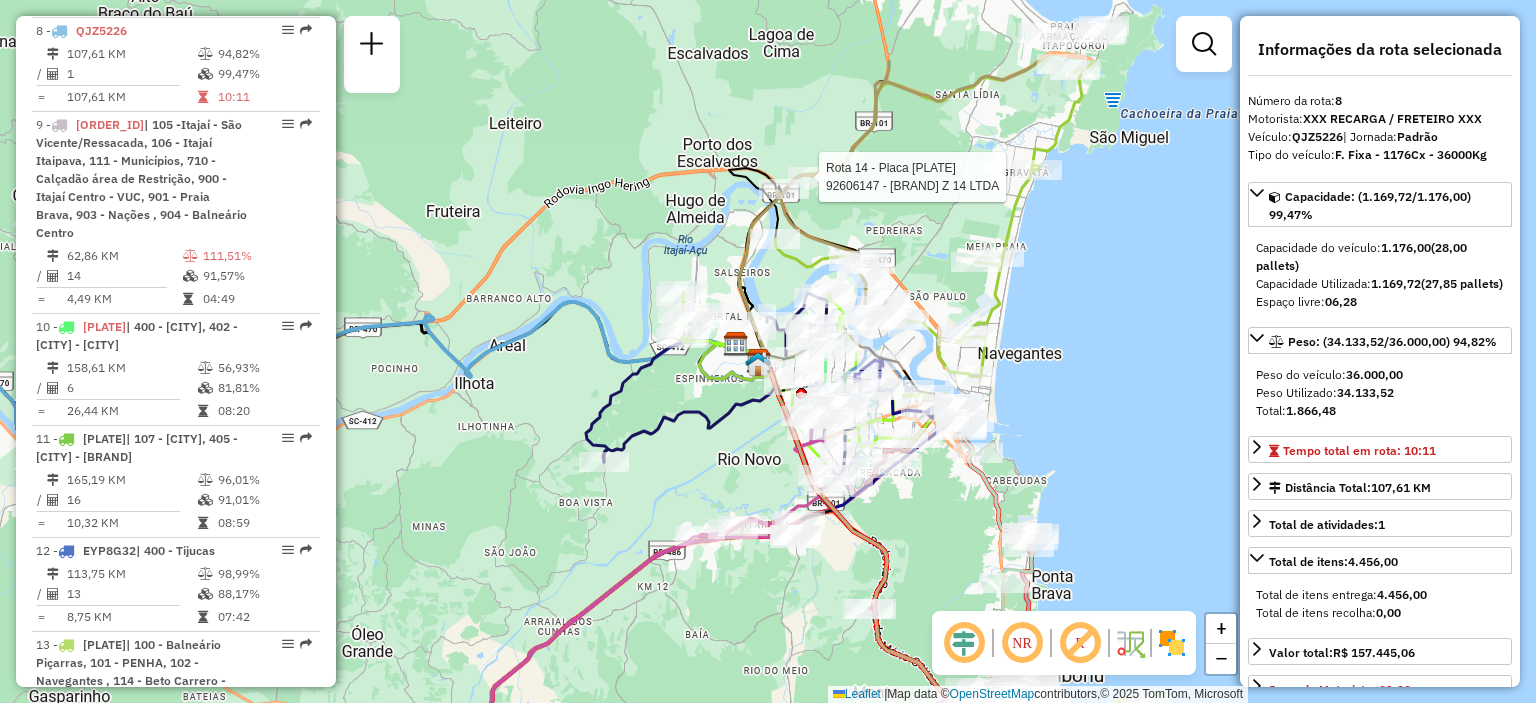 drag, startPoint x: 1108, startPoint y: 308, endPoint x: 1052, endPoint y: 437, distance: 140.63072 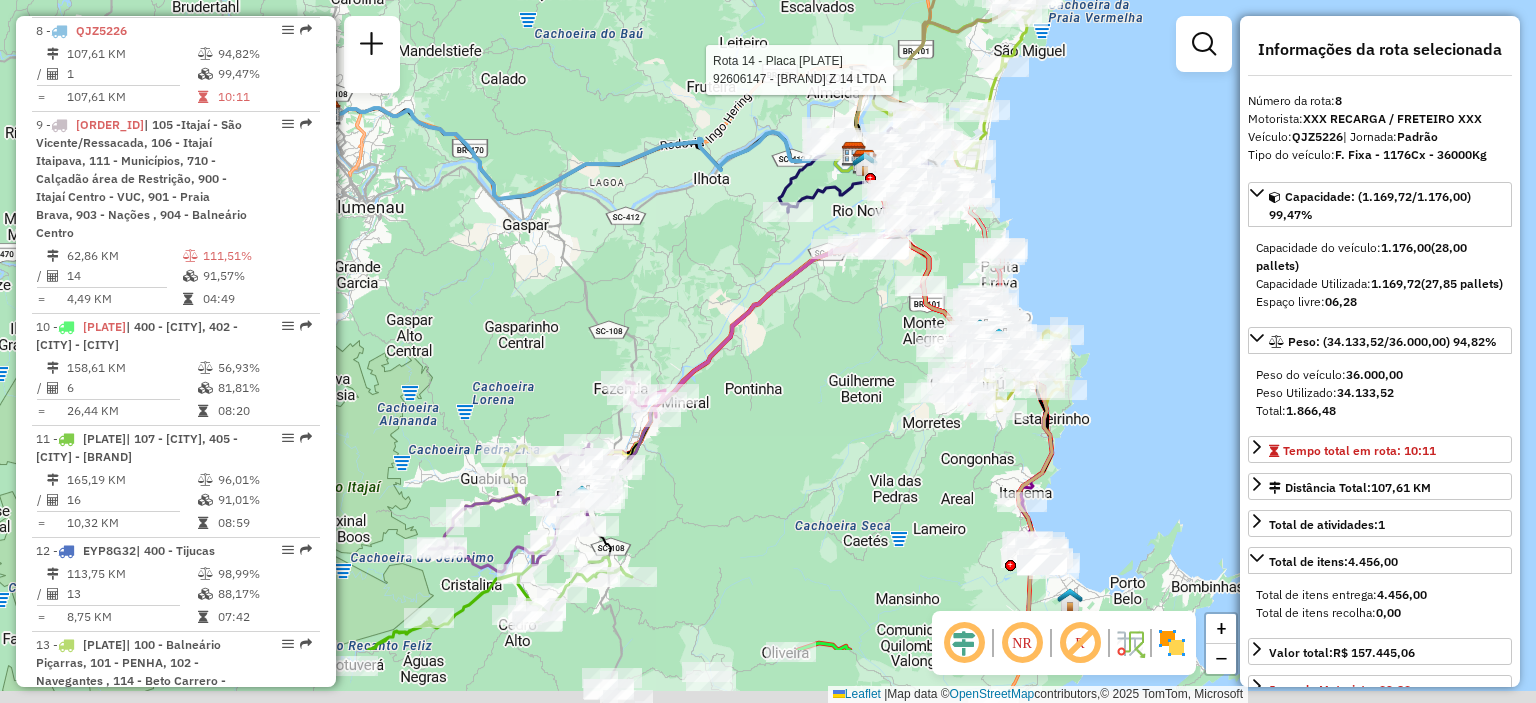 drag, startPoint x: 716, startPoint y: 515, endPoint x: 760, endPoint y: 391, distance: 131.57507 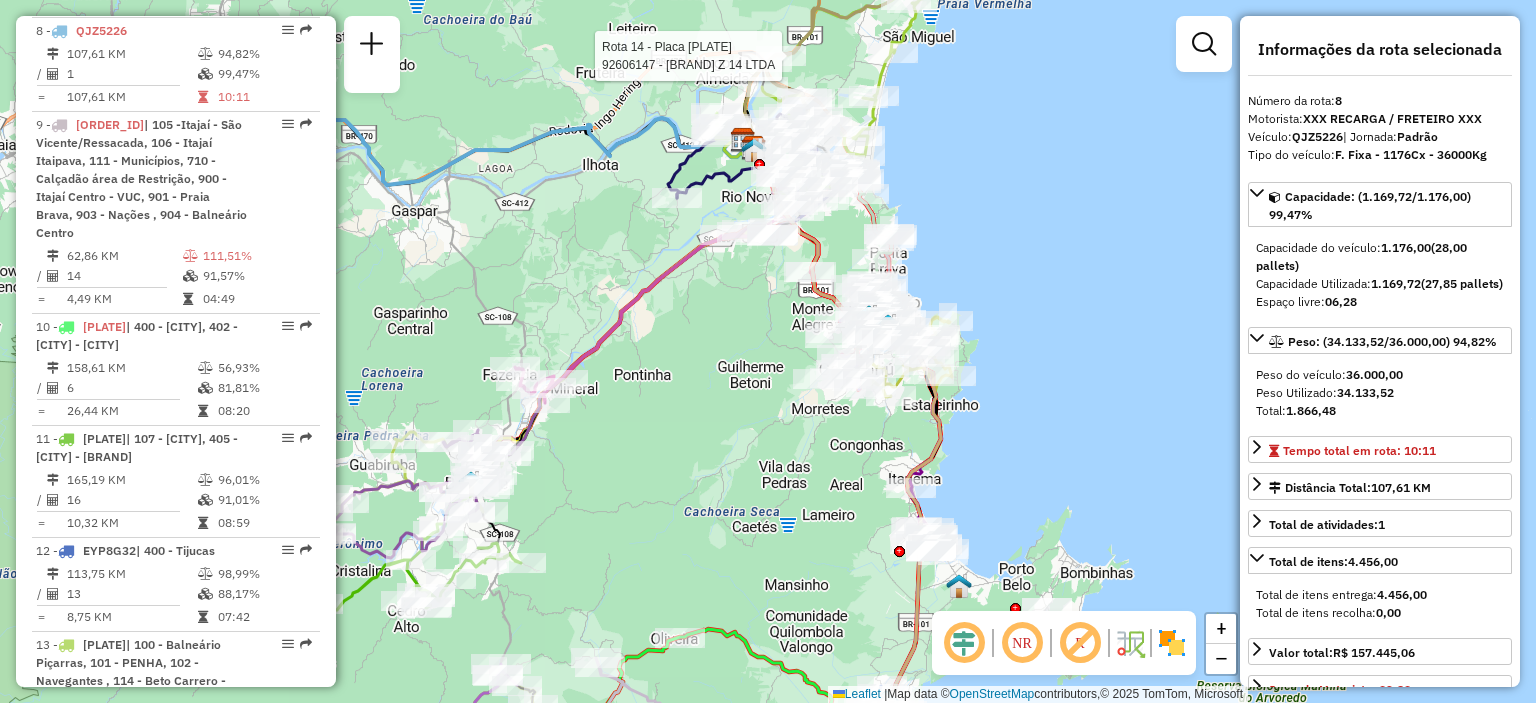 drag, startPoint x: 816, startPoint y: 527, endPoint x: 704, endPoint y: 521, distance: 112.1606 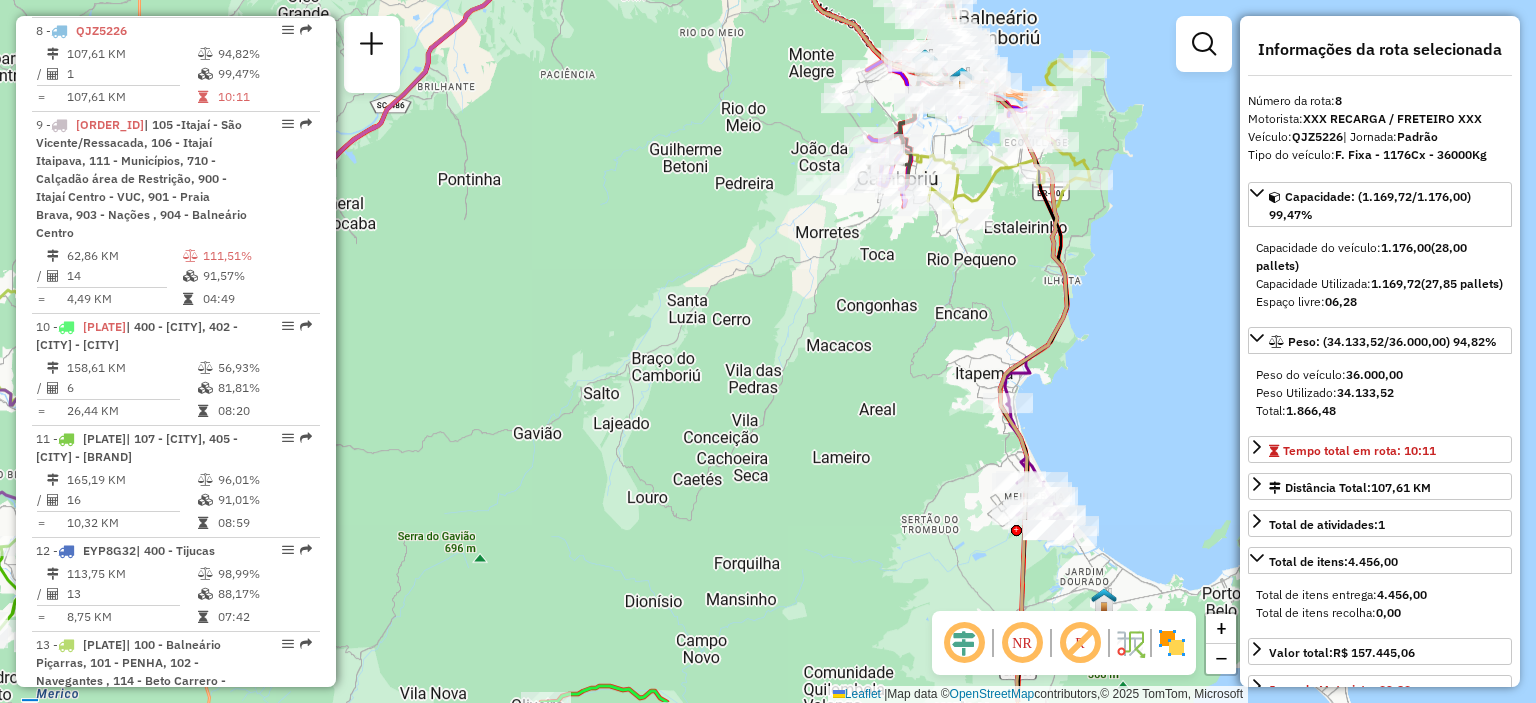 drag, startPoint x: 632, startPoint y: 471, endPoint x: 405, endPoint y: 372, distance: 247.64894 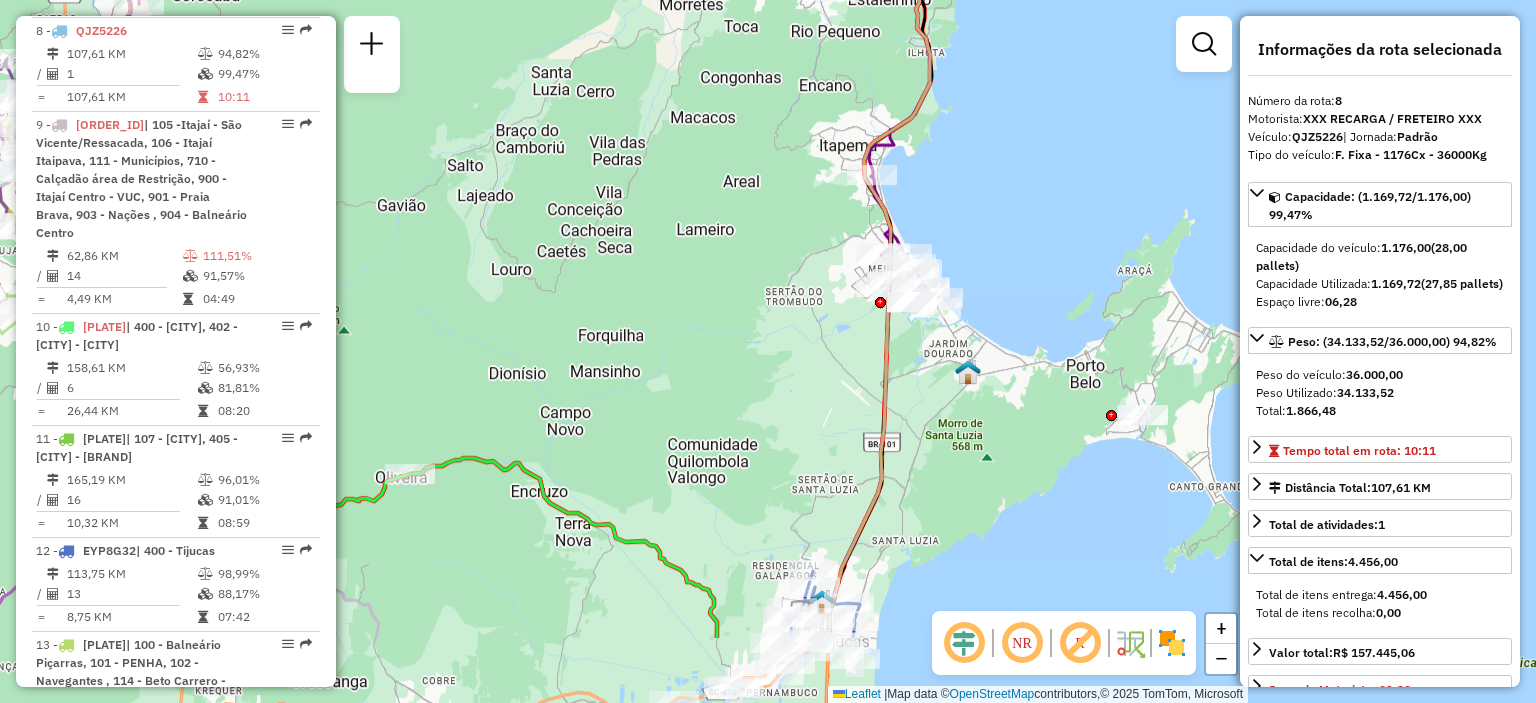 drag, startPoint x: 860, startPoint y: 583, endPoint x: 948, endPoint y: 447, distance: 161.98766 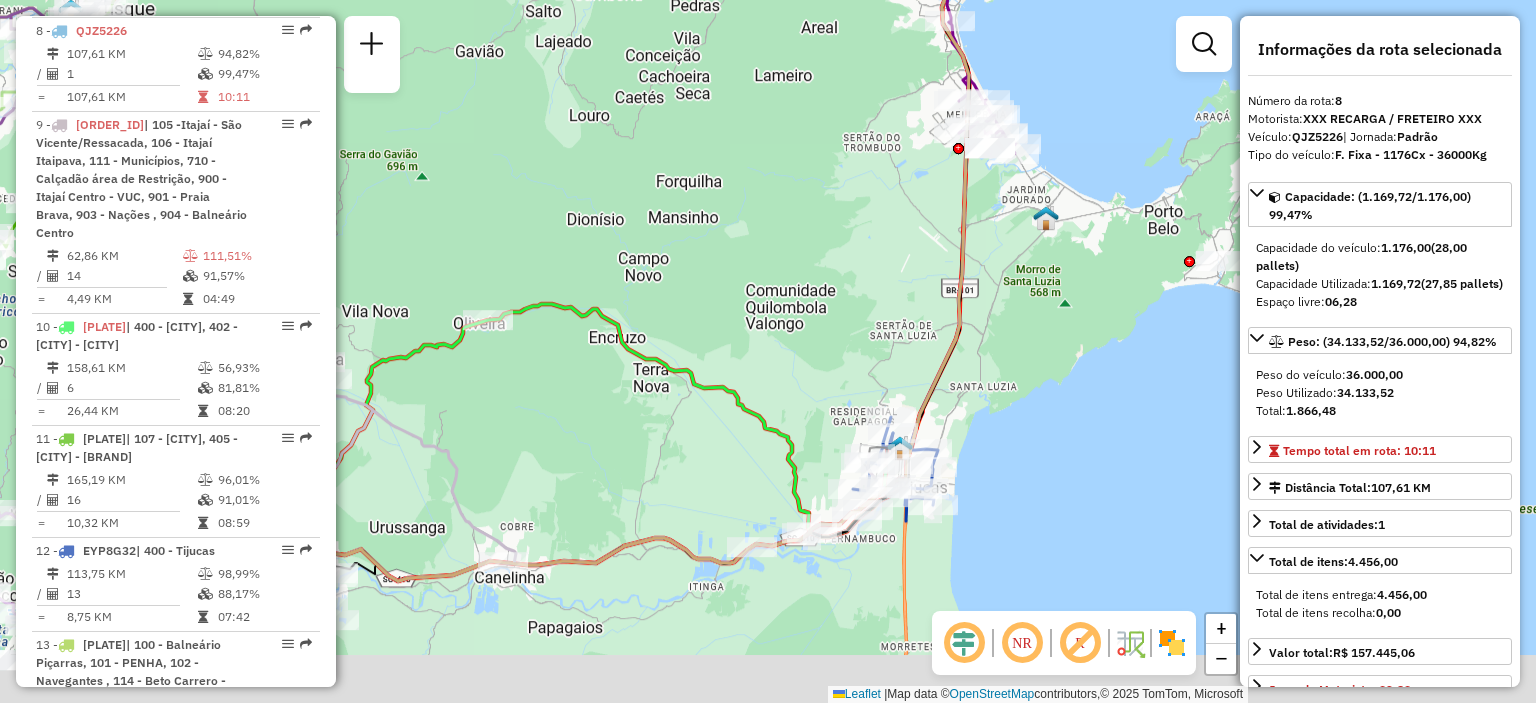 drag, startPoint x: 928, startPoint y: 545, endPoint x: 1044, endPoint y: 344, distance: 232.0711 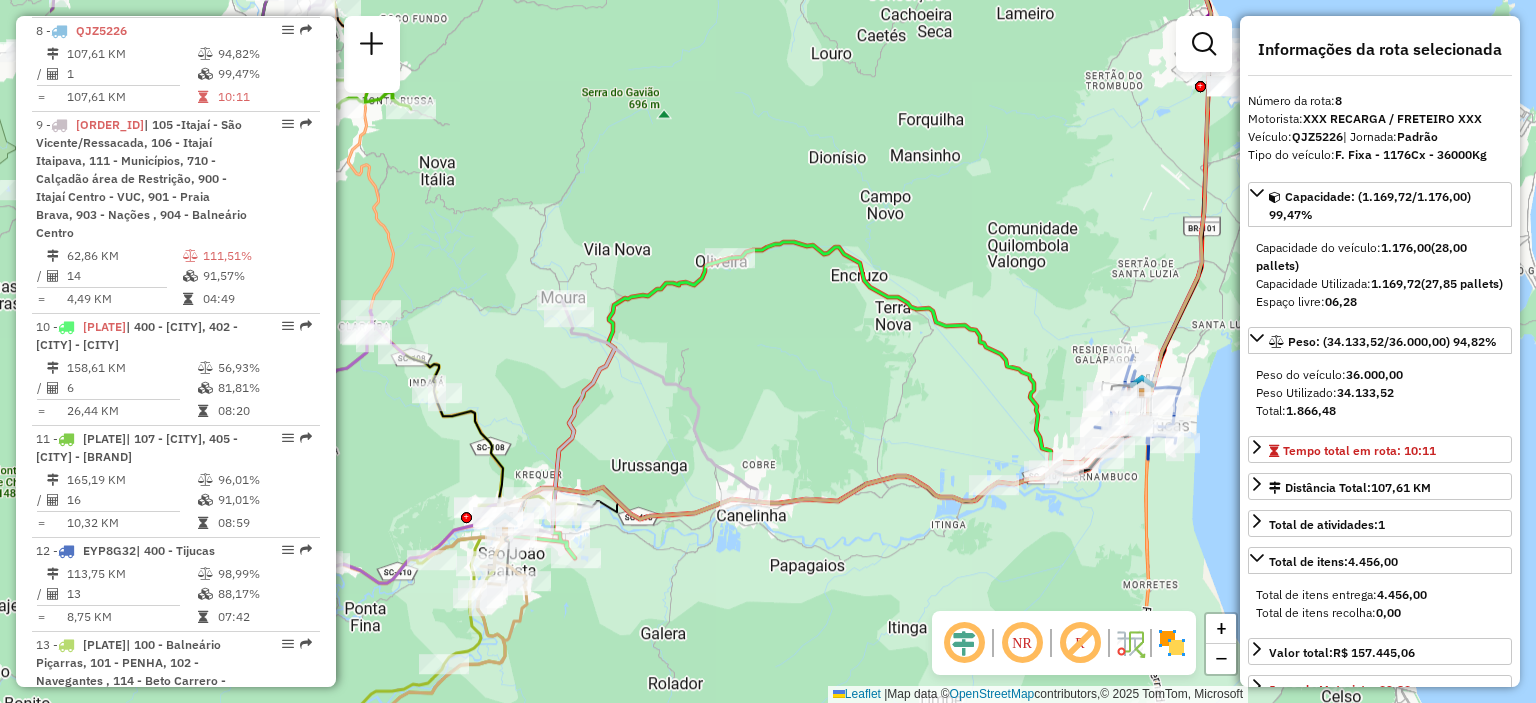 drag, startPoint x: 552, startPoint y: 419, endPoint x: 762, endPoint y: 417, distance: 210.00952 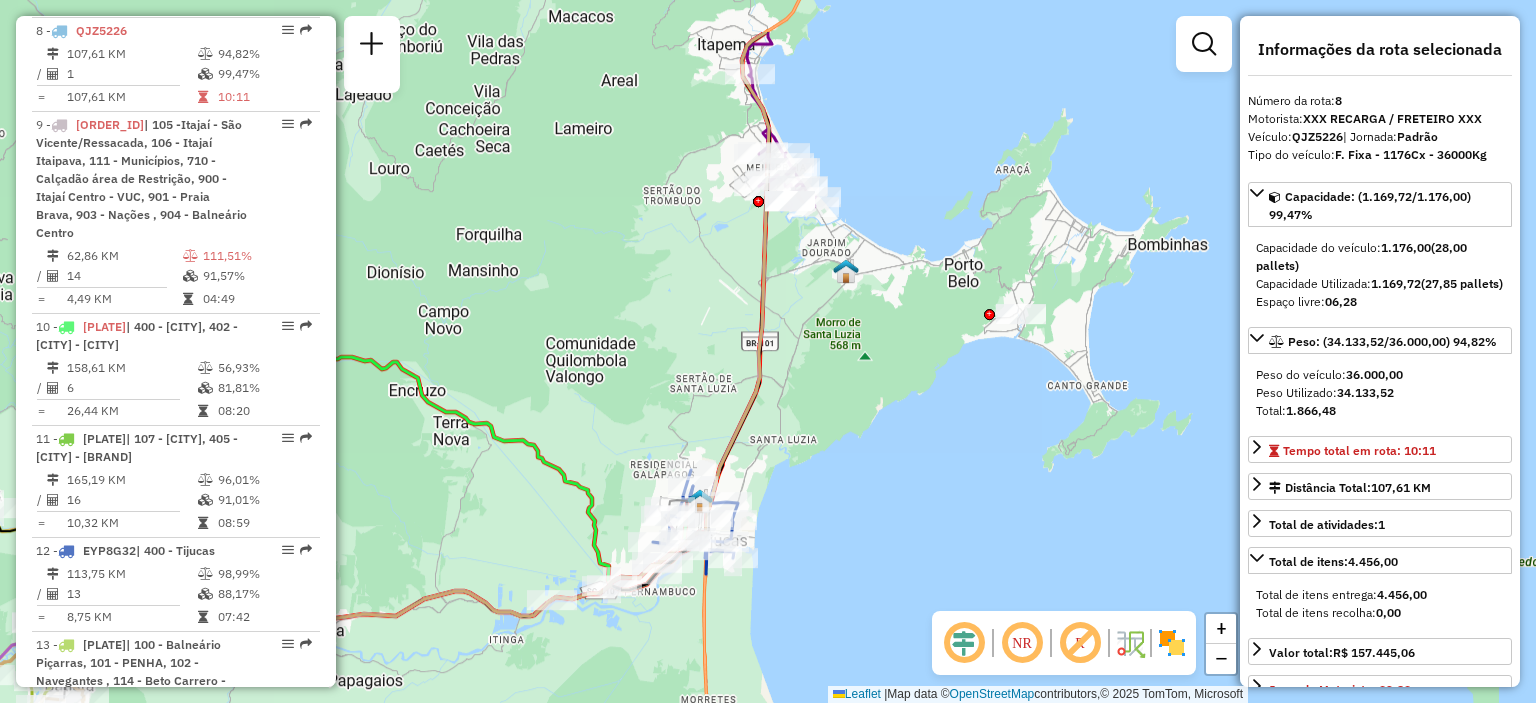 drag, startPoint x: 1040, startPoint y: 291, endPoint x: 592, endPoint y: 393, distance: 459.4649 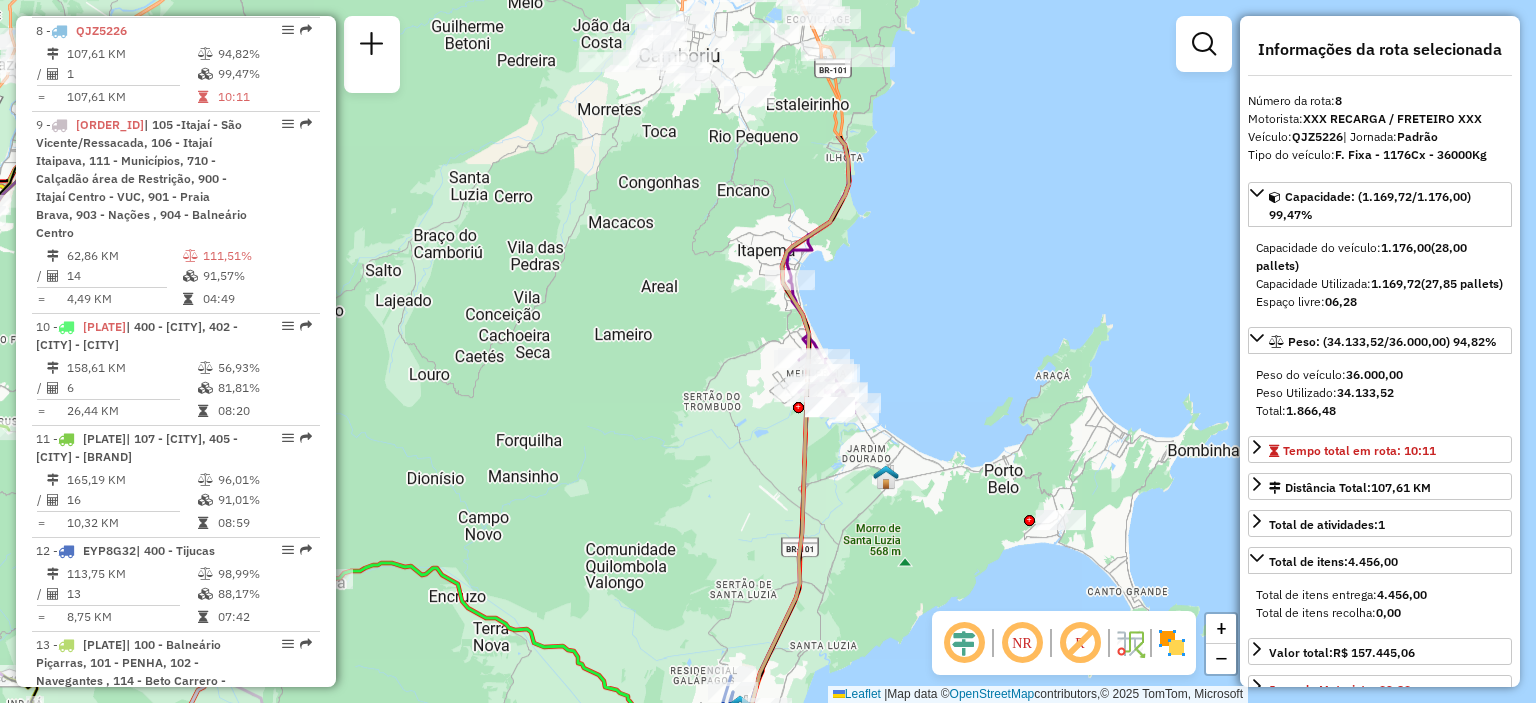 drag, startPoint x: 866, startPoint y: 187, endPoint x: 894, endPoint y: 427, distance: 241.6278 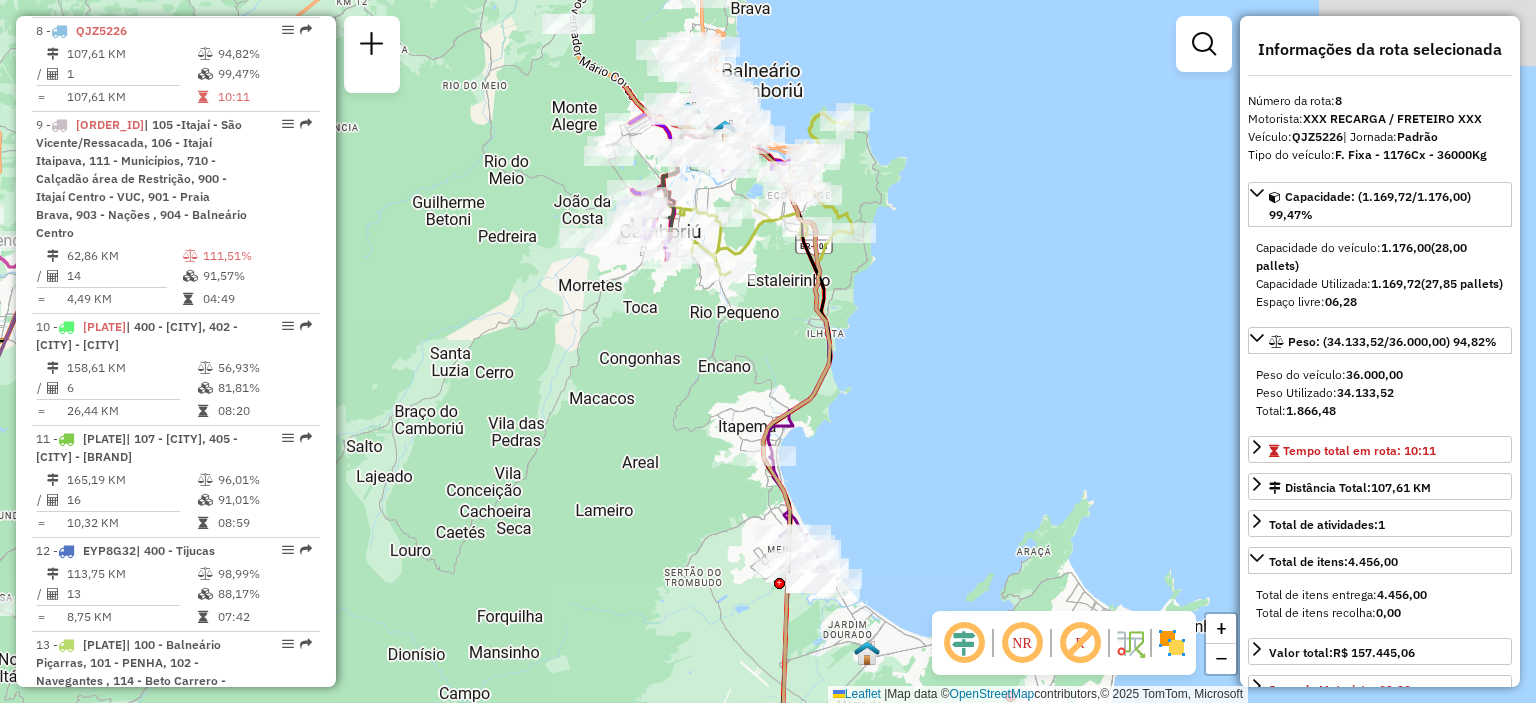 drag, startPoint x: 929, startPoint y: 279, endPoint x: 860, endPoint y: 499, distance: 230.5667 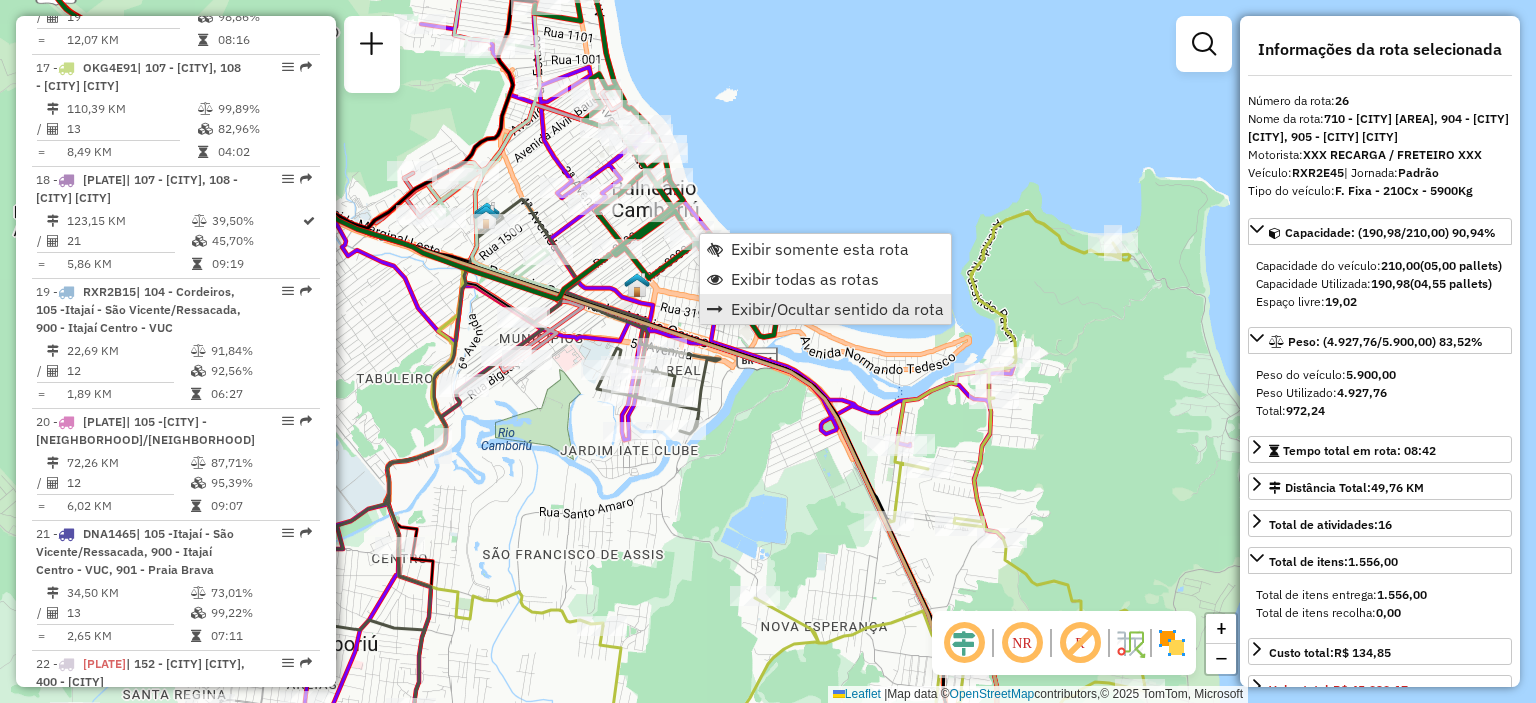 scroll, scrollTop: 3932, scrollLeft: 0, axis: vertical 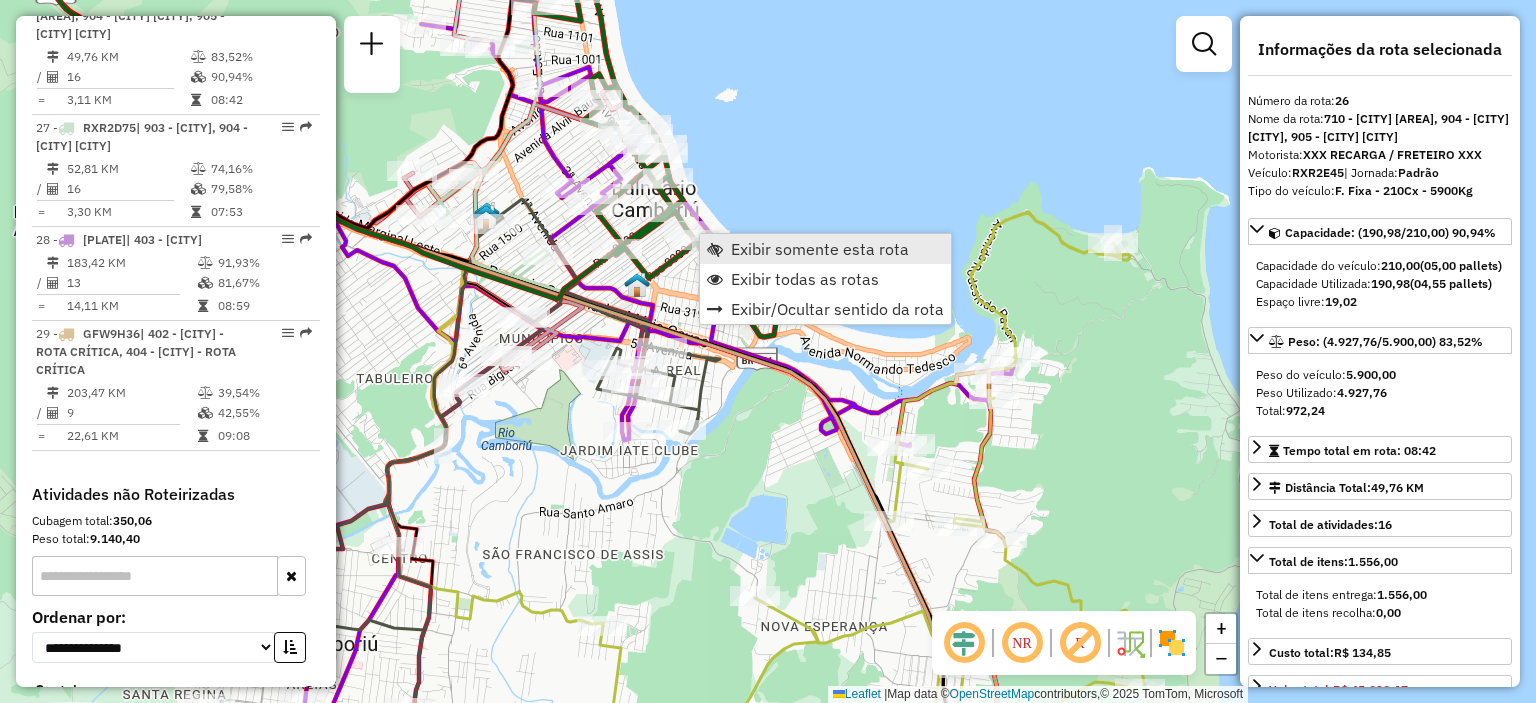 click on "Exibir somente esta rota" at bounding box center [820, 249] 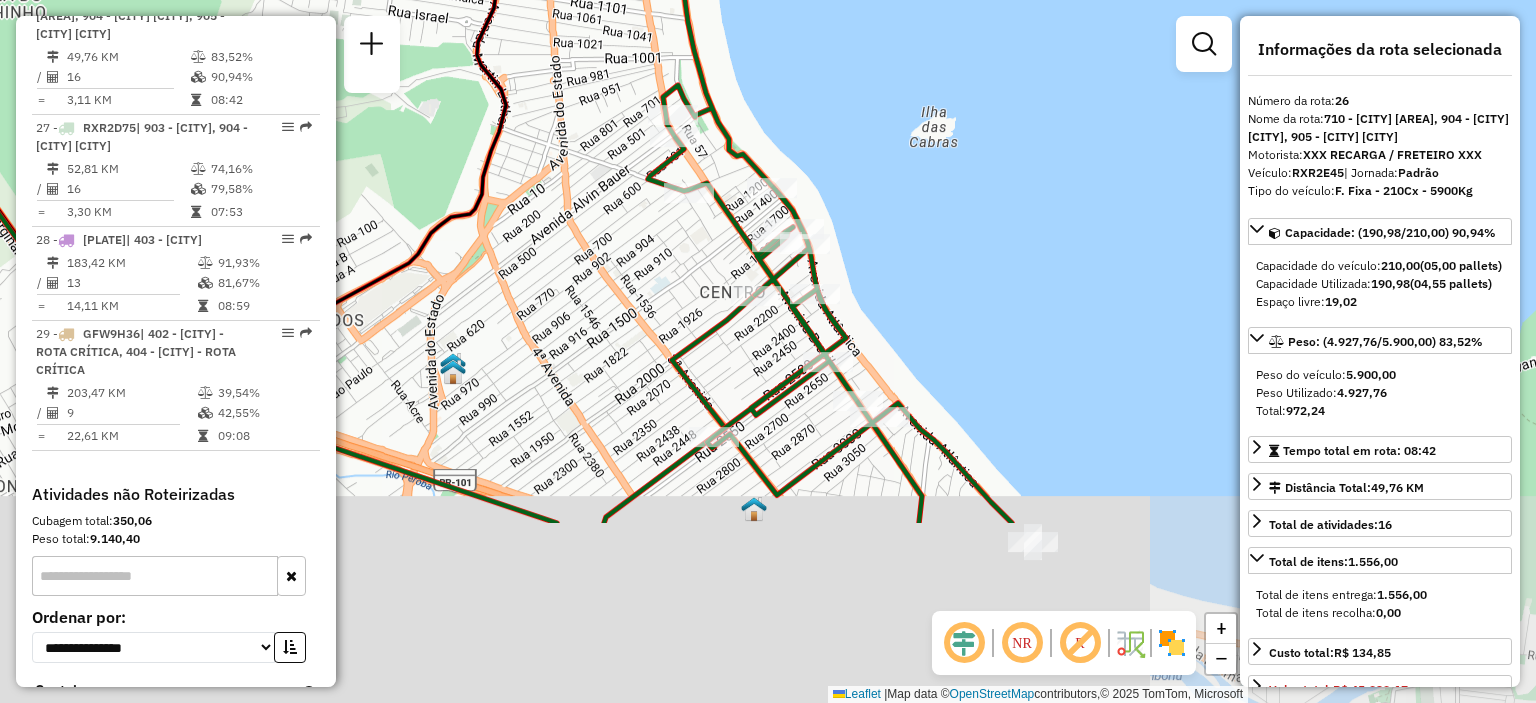 drag, startPoint x: 1028, startPoint y: 495, endPoint x: 1034, endPoint y: 241, distance: 254.07086 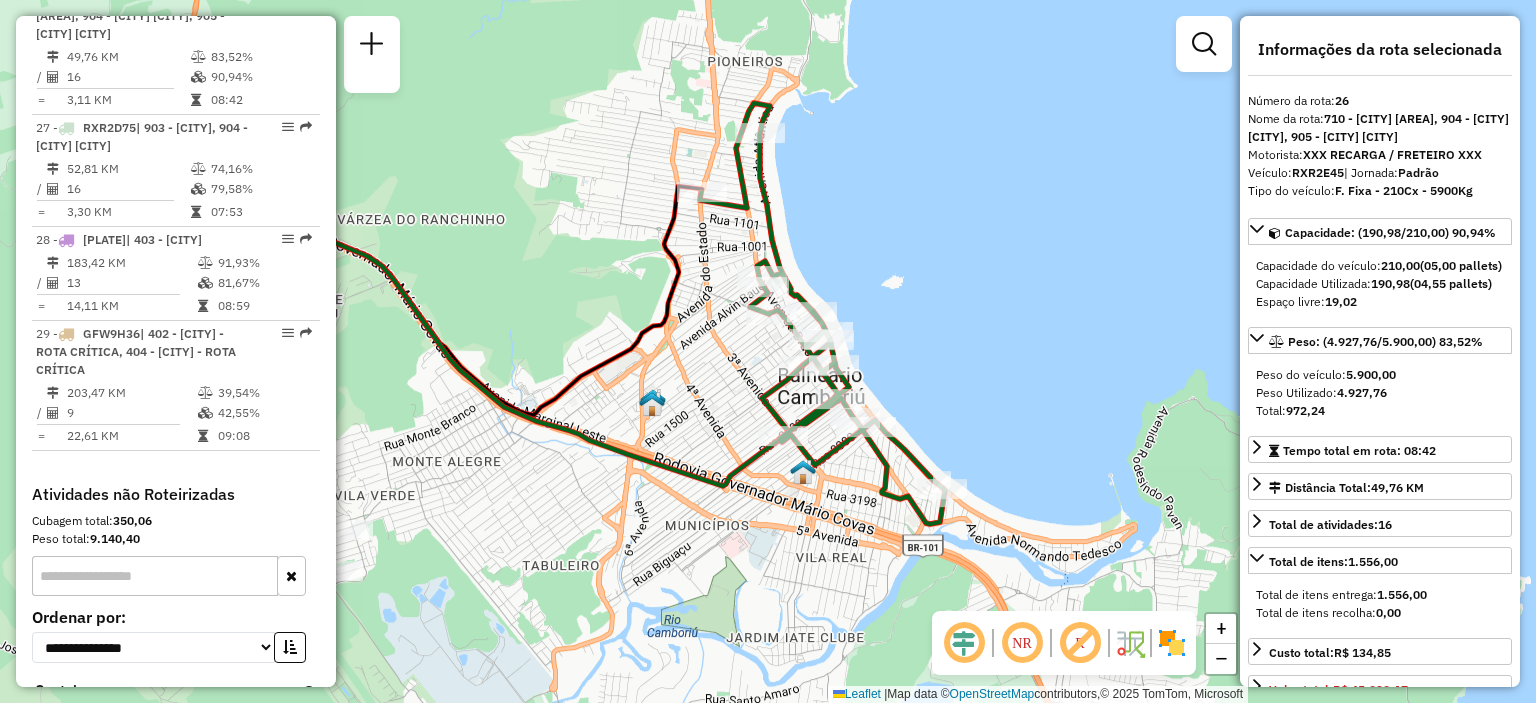 drag, startPoint x: 854, startPoint y: 248, endPoint x: 864, endPoint y: 283, distance: 36.40055 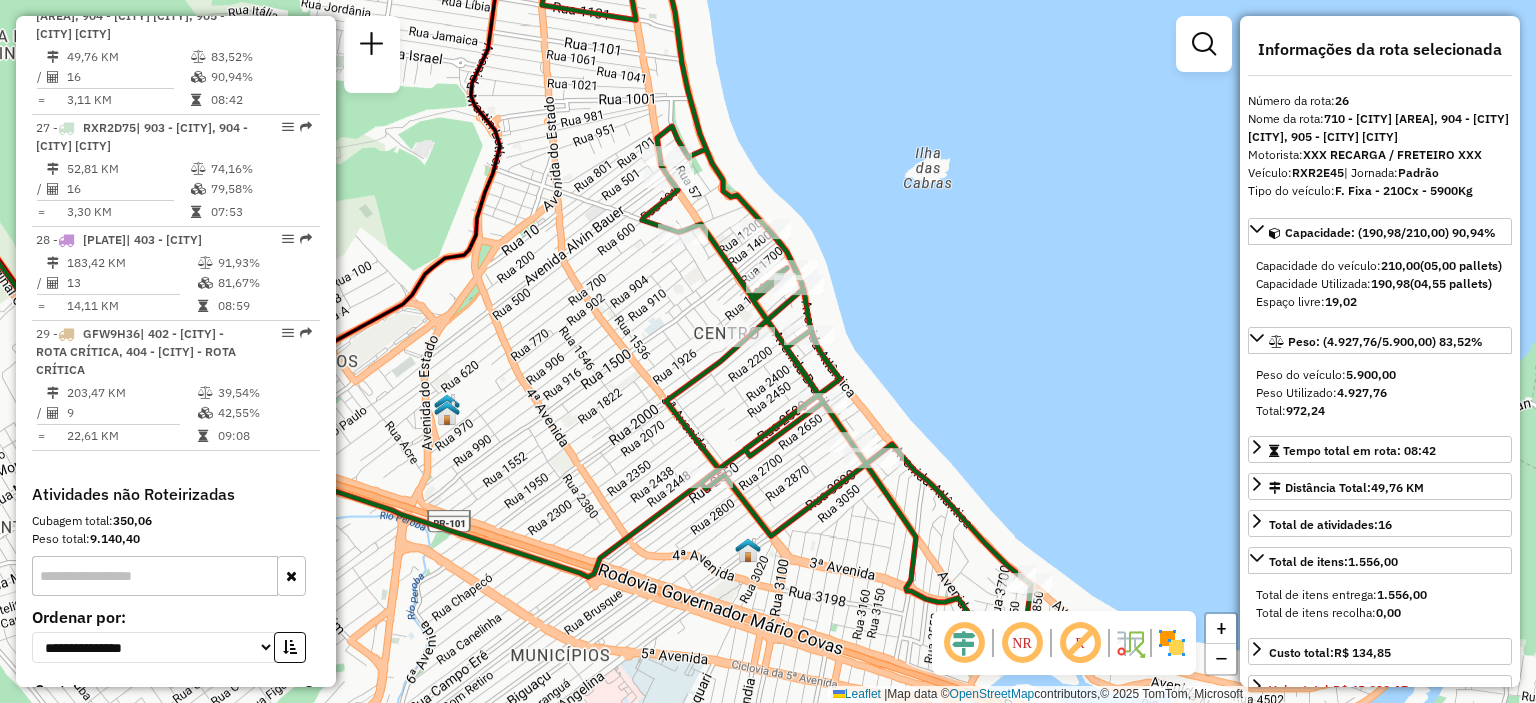 drag, startPoint x: 872, startPoint y: 445, endPoint x: 854, endPoint y: 331, distance: 115.41231 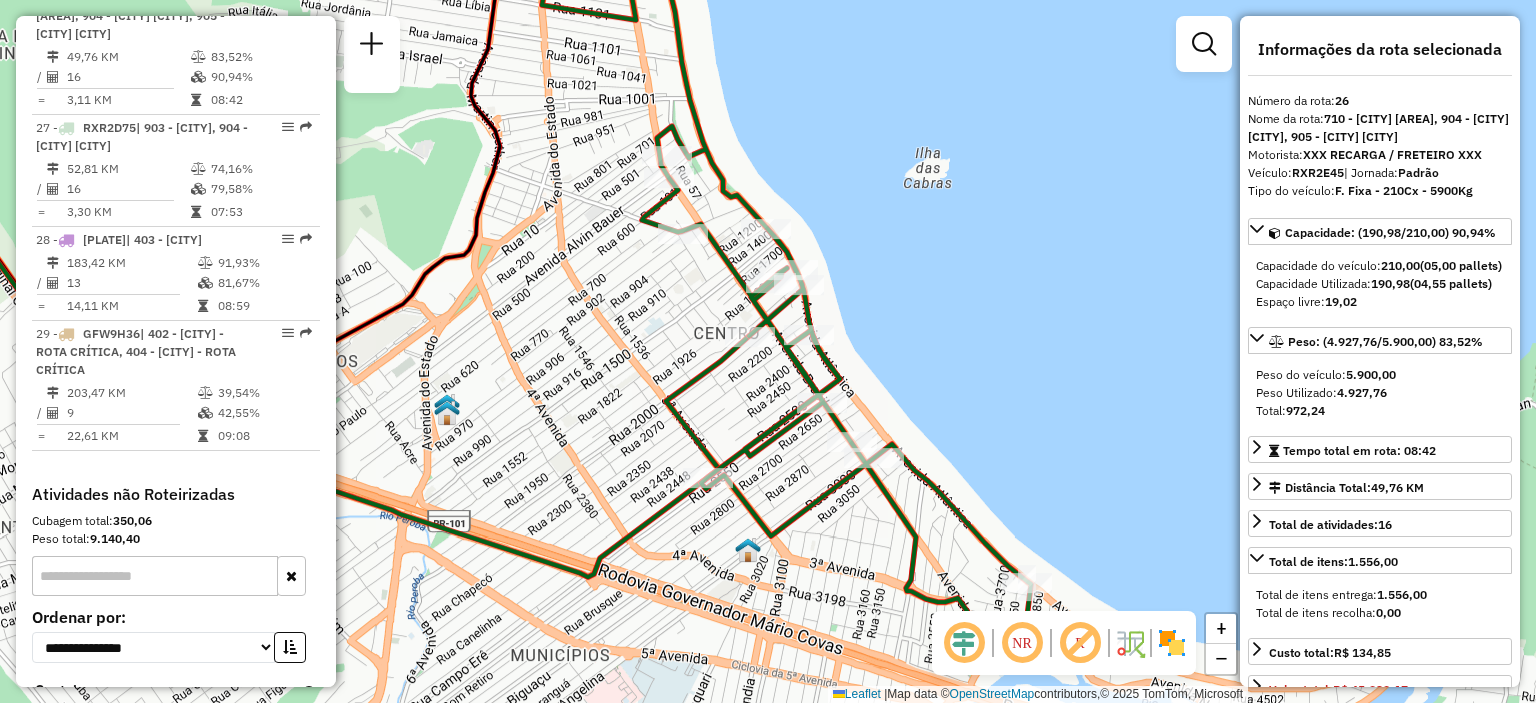 click 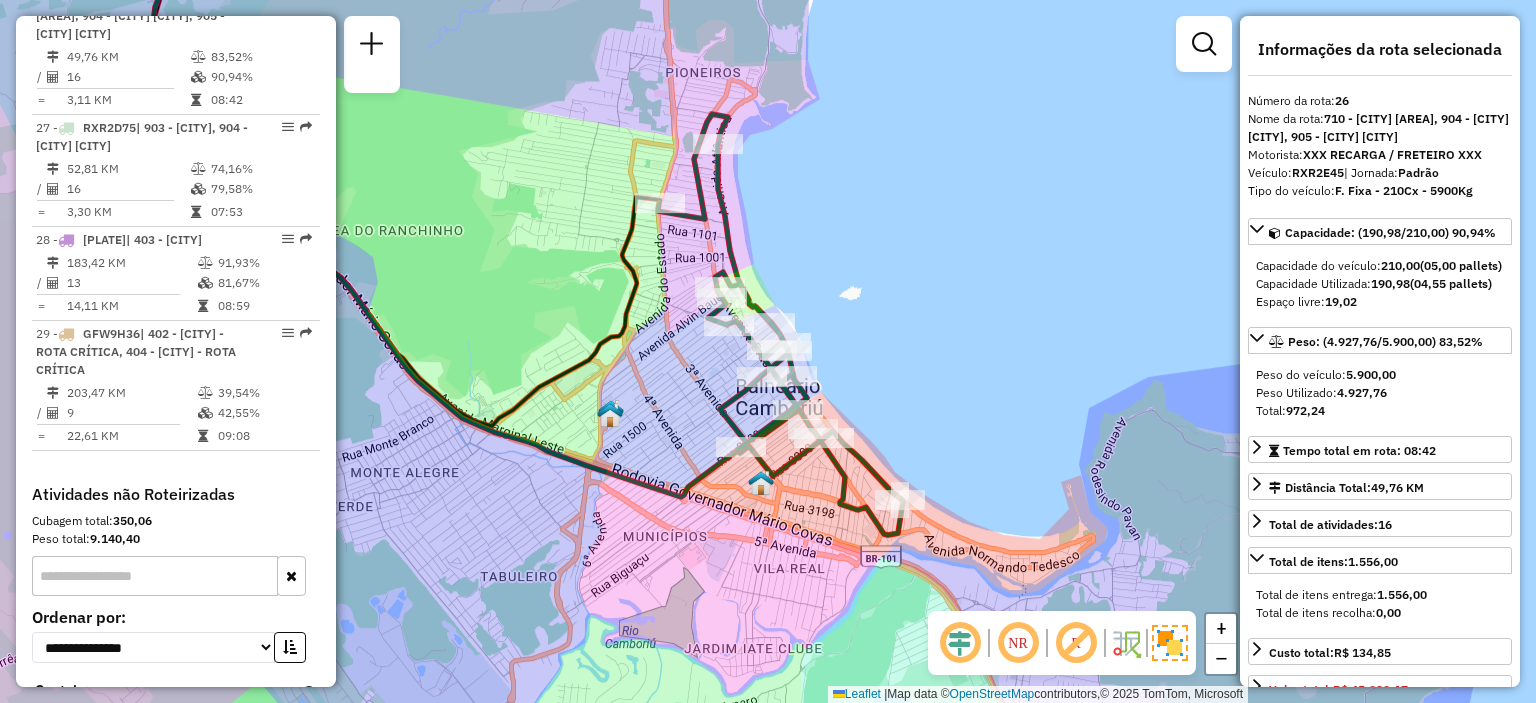 drag, startPoint x: 941, startPoint y: 361, endPoint x: 992, endPoint y: 424, distance: 81.055534 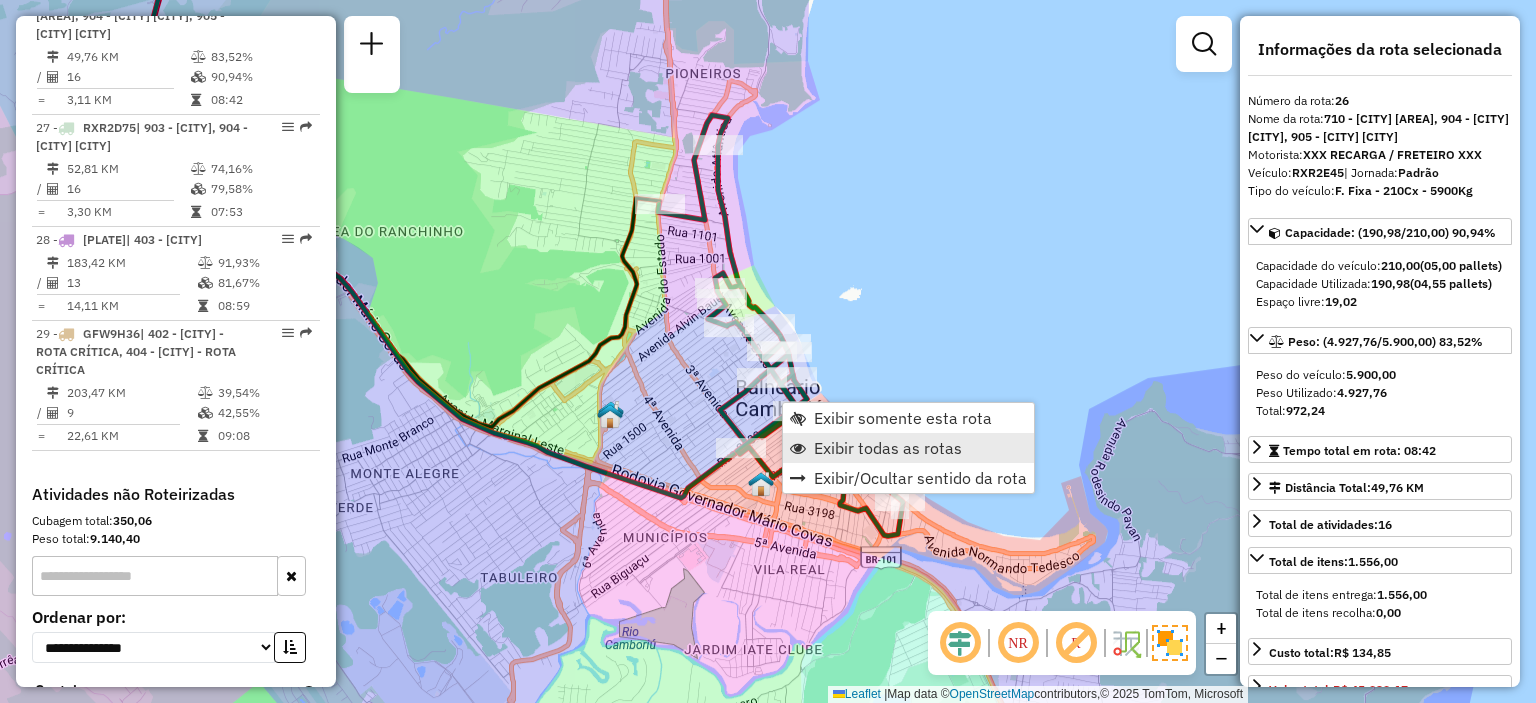 click on "Exibir todas as rotas" at bounding box center [888, 448] 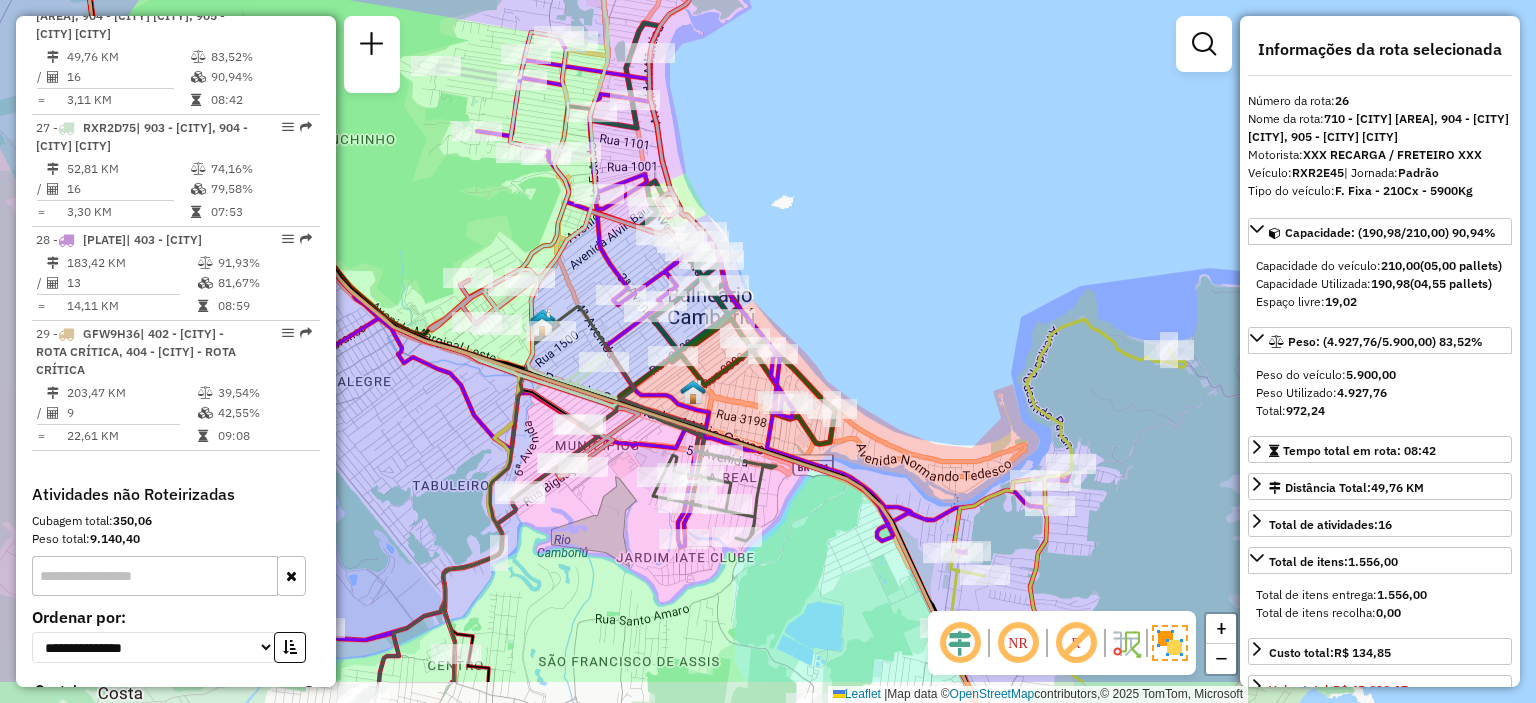 drag, startPoint x: 548, startPoint y: 317, endPoint x: 480, endPoint y: 224, distance: 115.2085 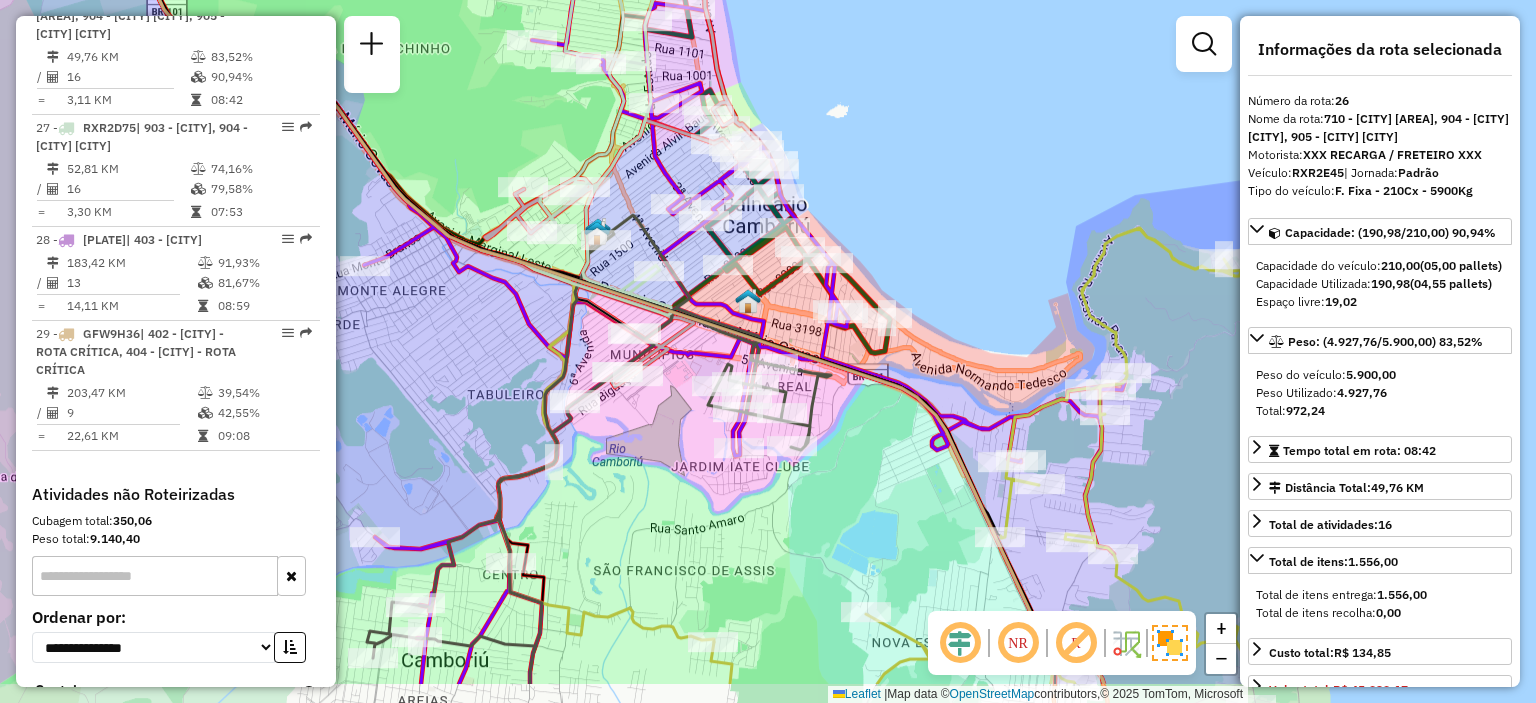 drag, startPoint x: 904, startPoint y: 392, endPoint x: 961, endPoint y: 299, distance: 109.07796 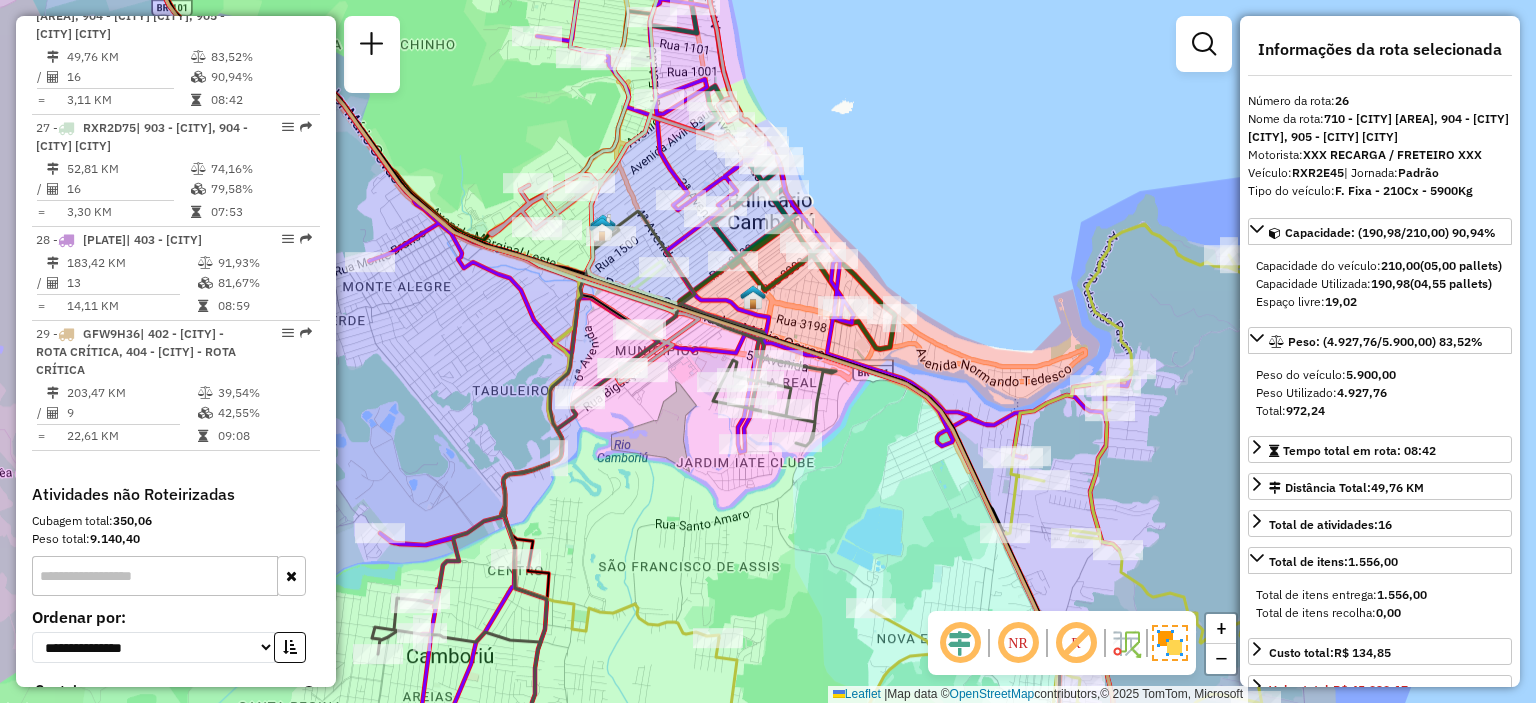 click on "Janela de atendimento Grade de atendimento Capacidade Transportadoras Veículos Cliente Pedidos  Rotas Selecione os dias de semana para filtrar as janelas de atendimento  Seg   Ter   Qua   Qui   Sex   Sáb   Dom  Informe o período da janela de atendimento: De: Até:  Filtrar exatamente a janela do cliente  Considerar janela de atendimento padrão  Selecione os dias de semana para filtrar as grades de atendimento  Seg   Ter   Qua   Qui   Sex   Sáb   Dom   Considerar clientes sem dia de atendimento cadastrado  Clientes fora do dia de atendimento selecionado Filtrar as atividades entre os valores definidos abaixo:  Peso mínimo:   Peso máximo:   Cubagem mínima:   Cubagem máxima:   De:   Até:  Filtrar as atividades entre o tempo de atendimento definido abaixo:  De:   Até:   Considerar capacidade total dos clientes não roteirizados Transportadora: Selecione um ou mais itens Tipo de veículo: Selecione um ou mais itens Veículo: Selecione um ou mais itens Motorista: Selecione um ou mais itens Nome: Rótulo:" 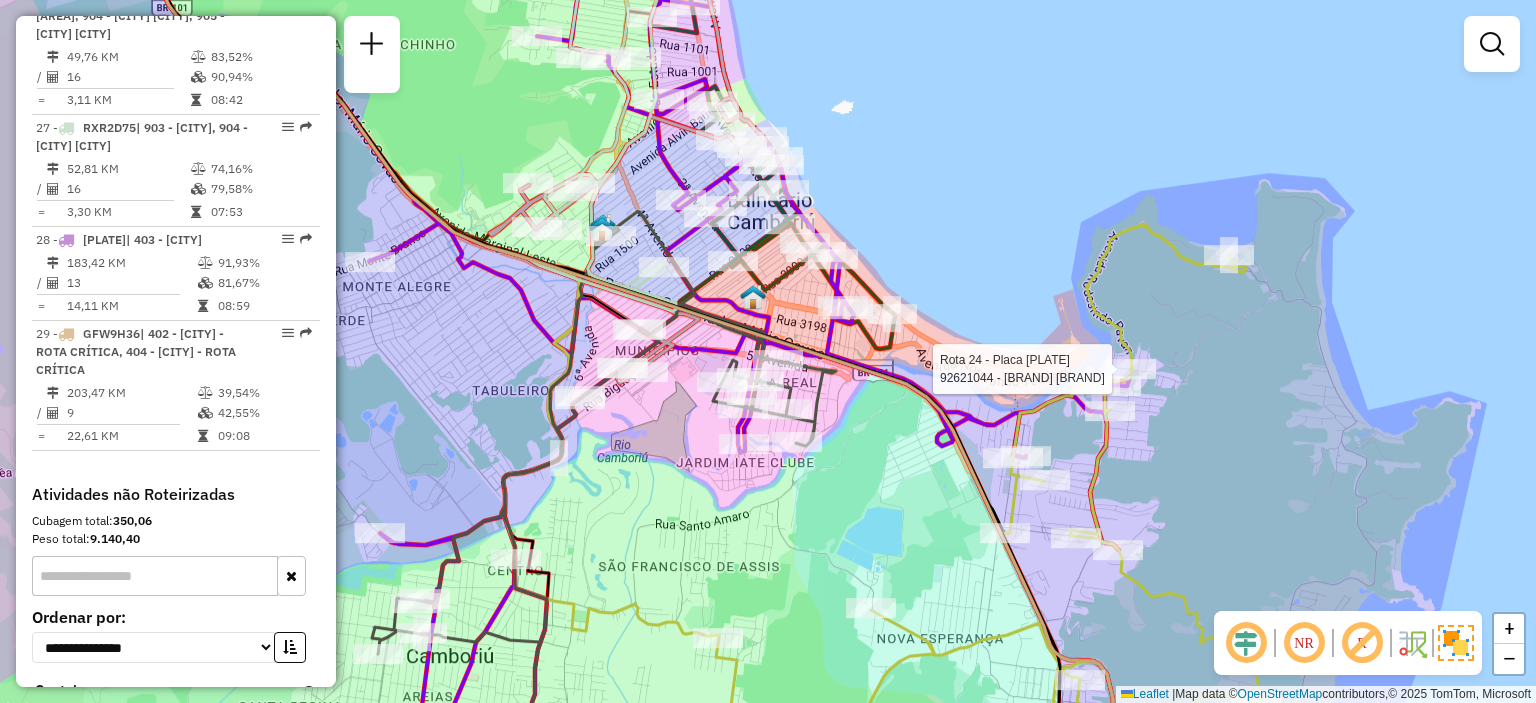select on "**********" 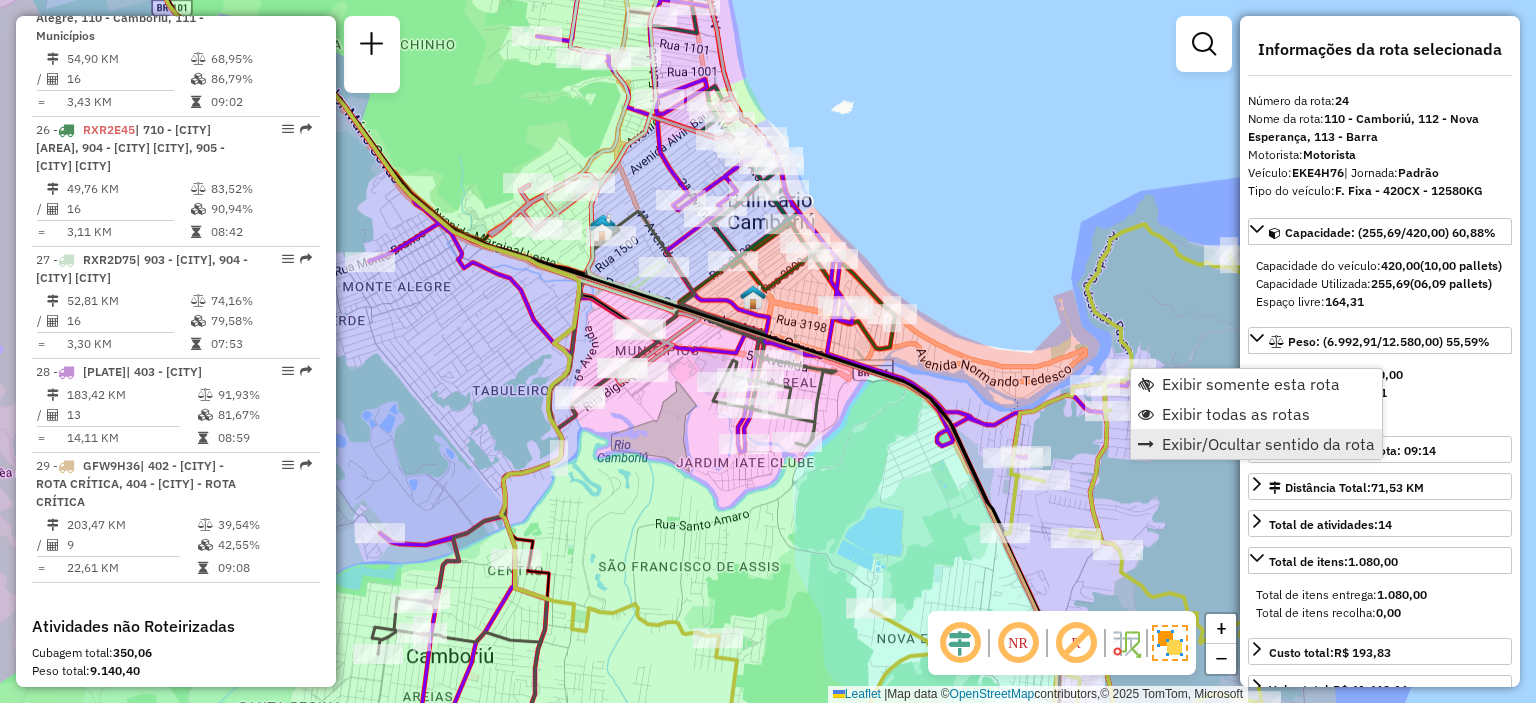 scroll, scrollTop: 3690, scrollLeft: 0, axis: vertical 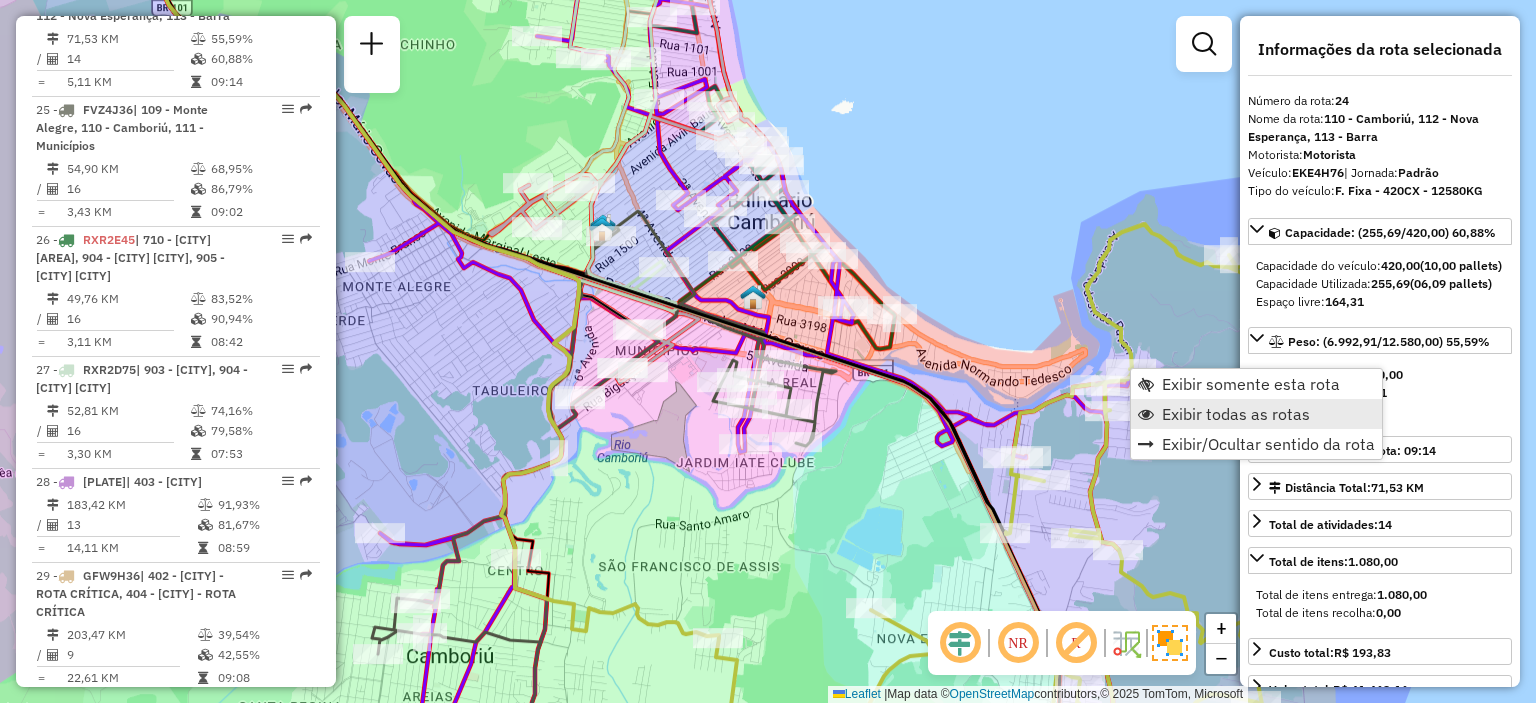 click on "Exibir todas as rotas" at bounding box center (1236, 414) 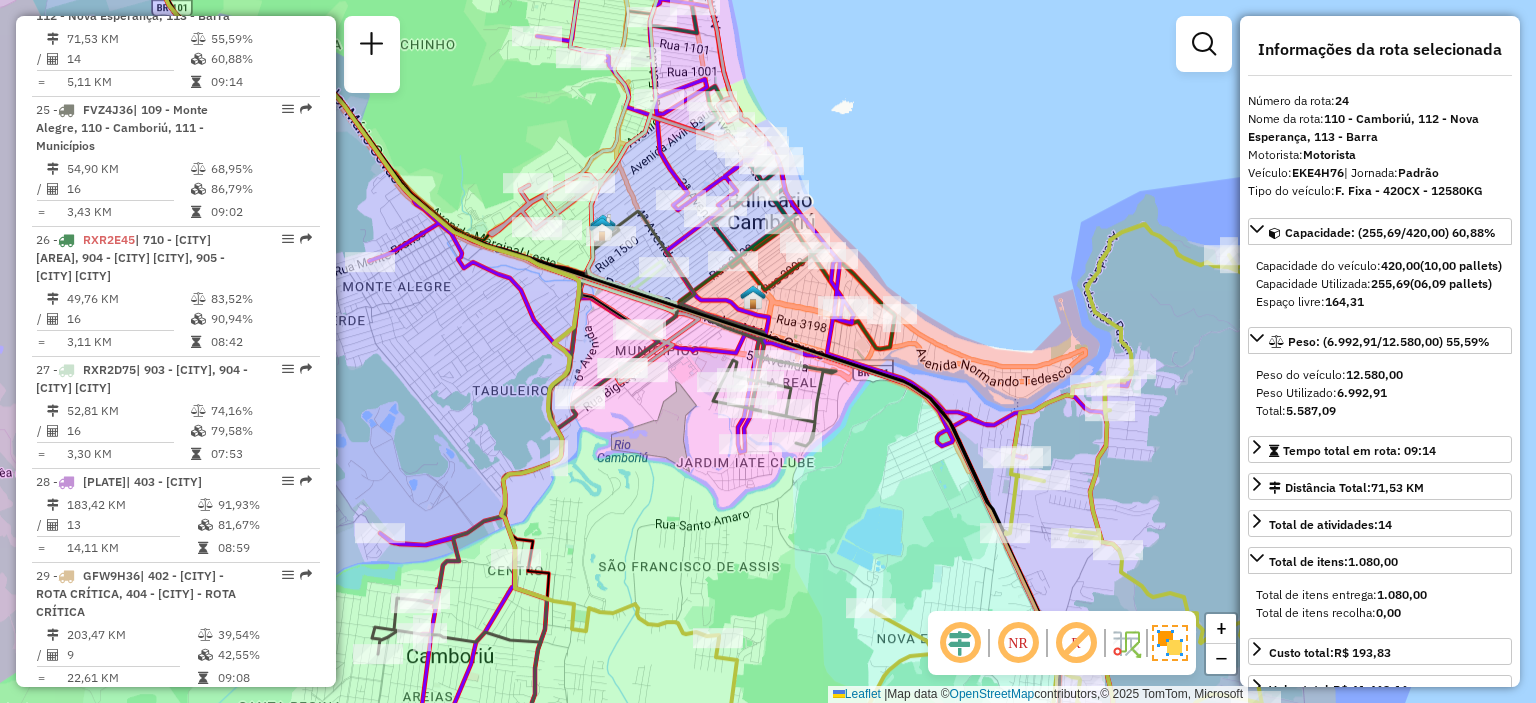 drag, startPoint x: 1276, startPoint y: 420, endPoint x: 1178, endPoint y: 375, distance: 107.837845 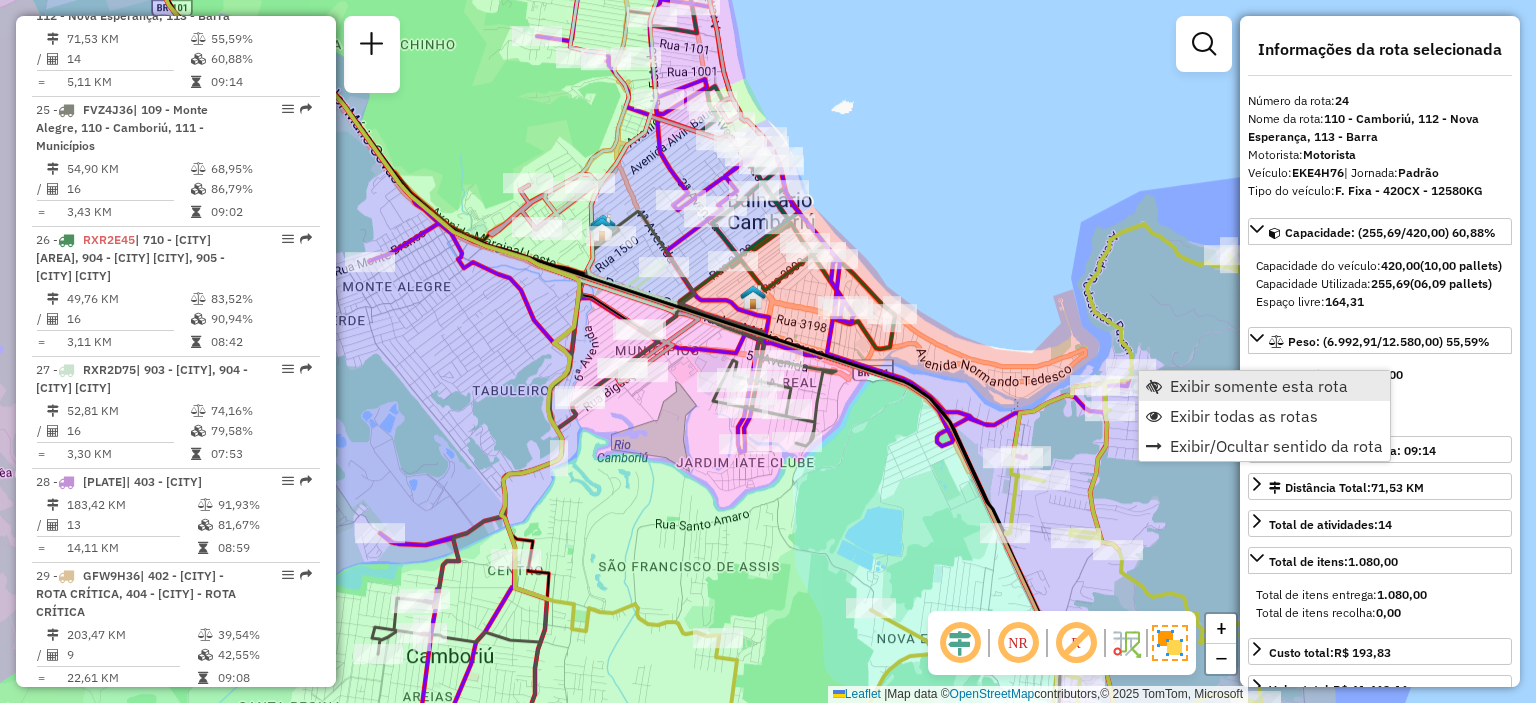 click on "Exibir somente esta rota" at bounding box center [1259, 386] 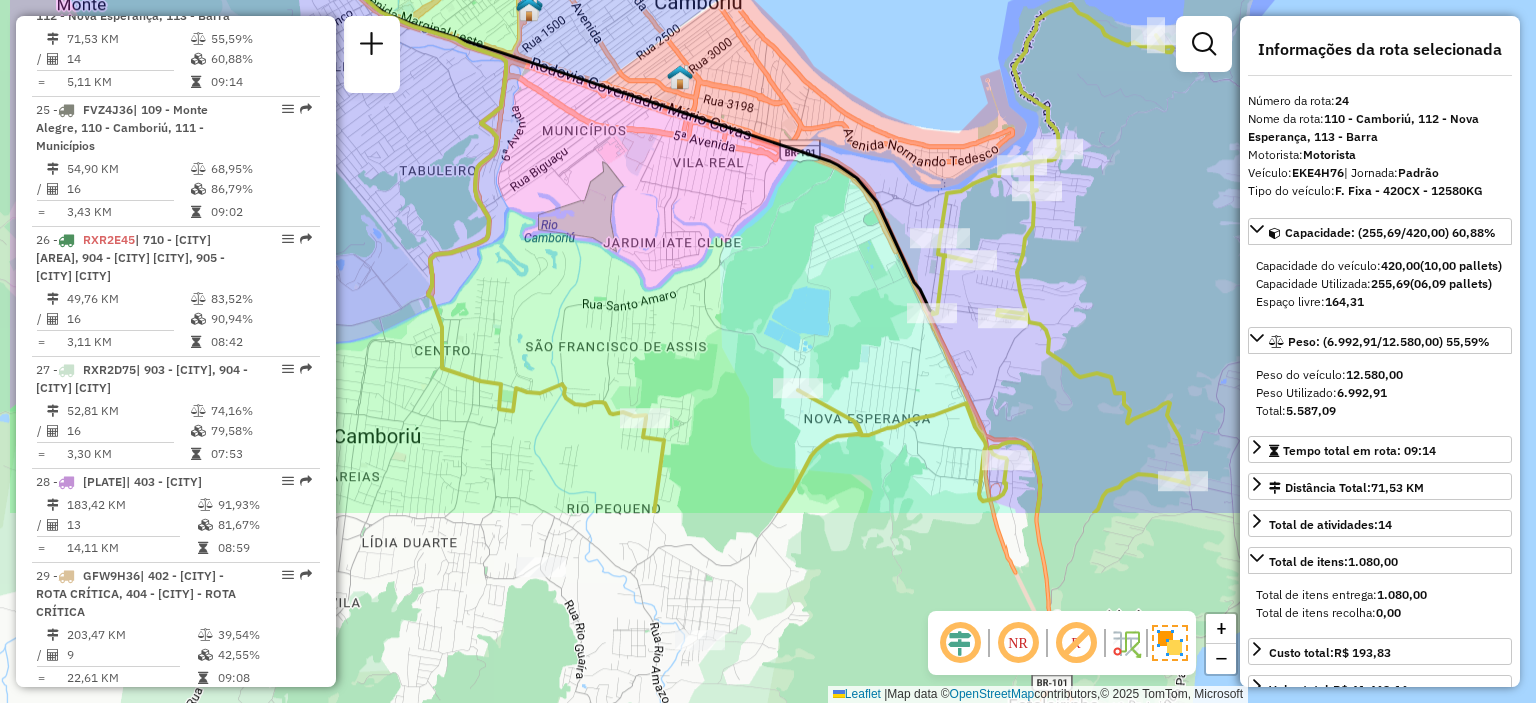 drag, startPoint x: 972, startPoint y: 521, endPoint x: 1142, endPoint y: 260, distance: 311.48193 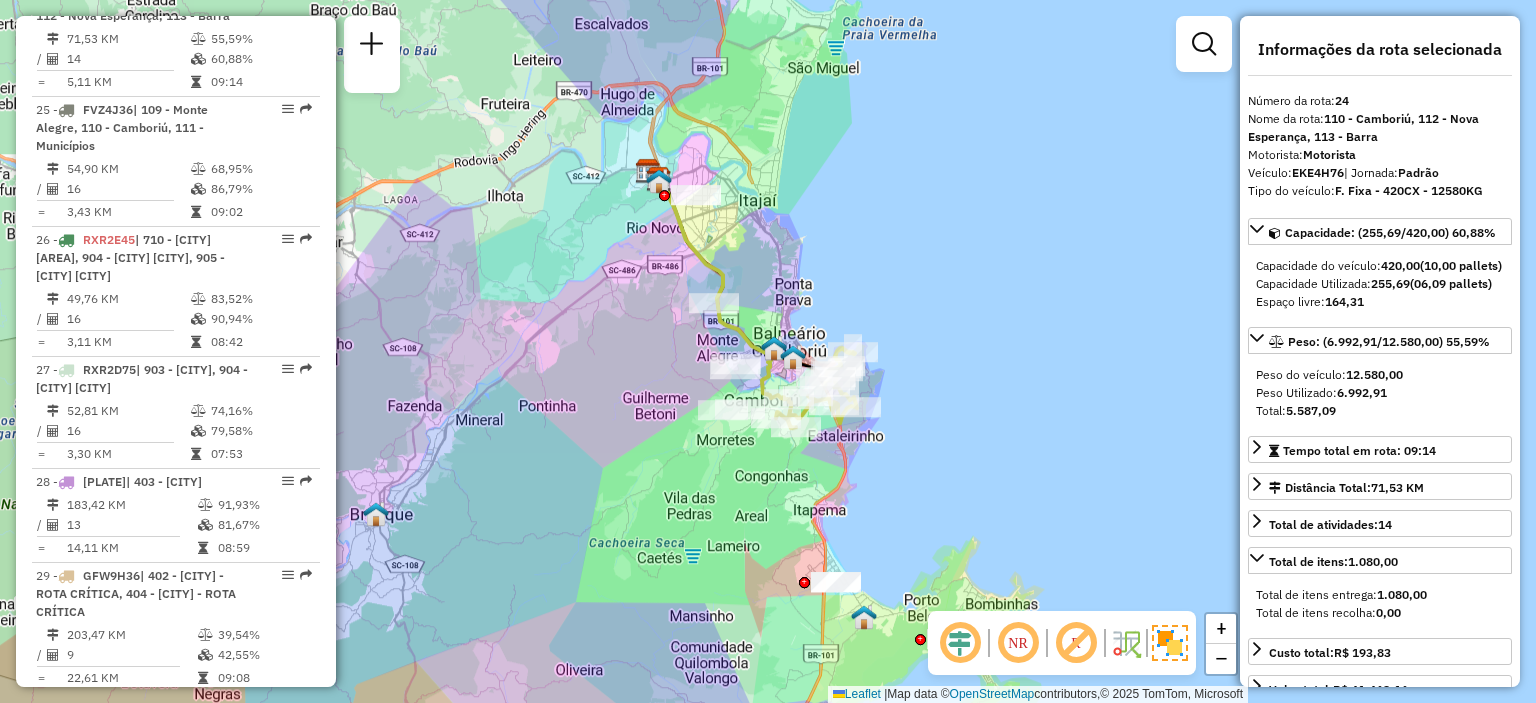 drag, startPoint x: 1072, startPoint y: 304, endPoint x: 1064, endPoint y: 363, distance: 59.5399 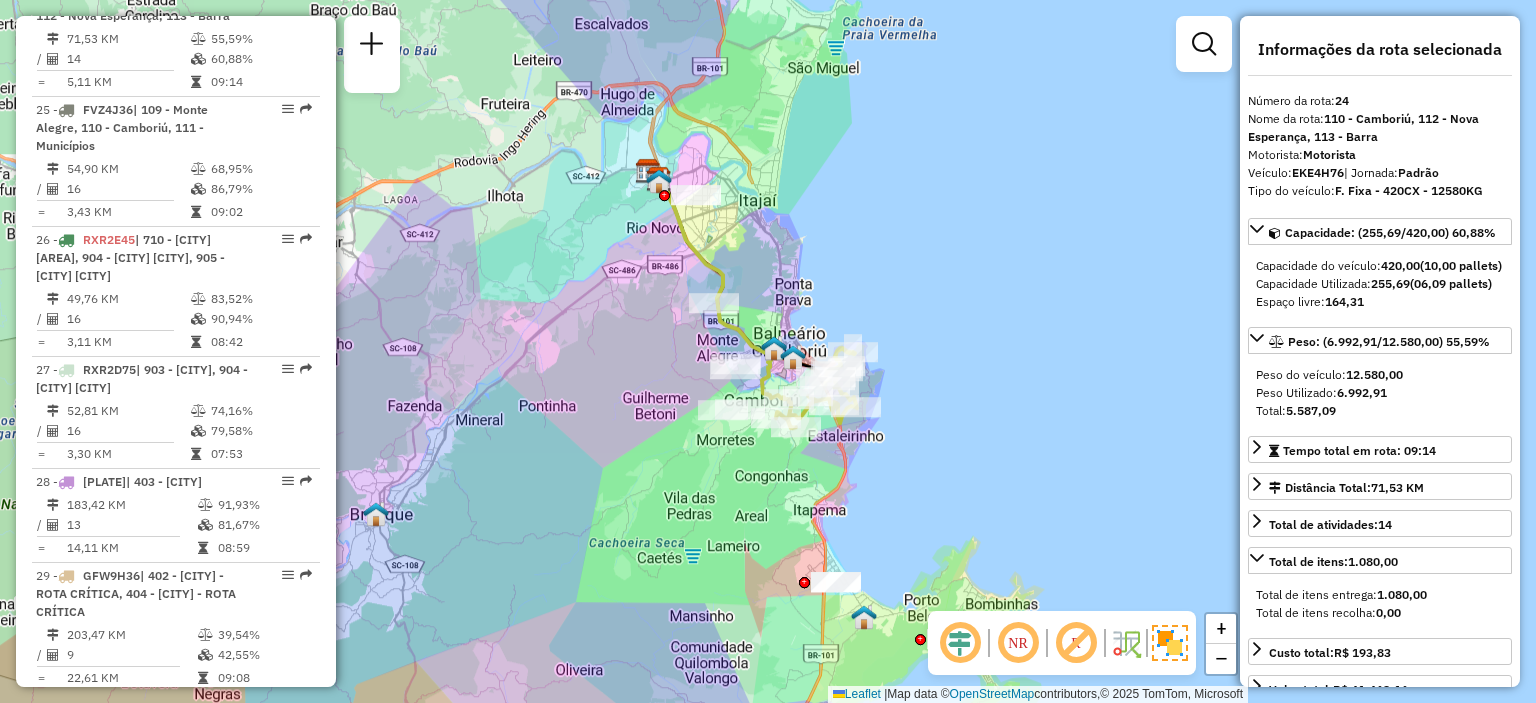drag, startPoint x: 822, startPoint y: 287, endPoint x: 770, endPoint y: 263, distance: 57.271286 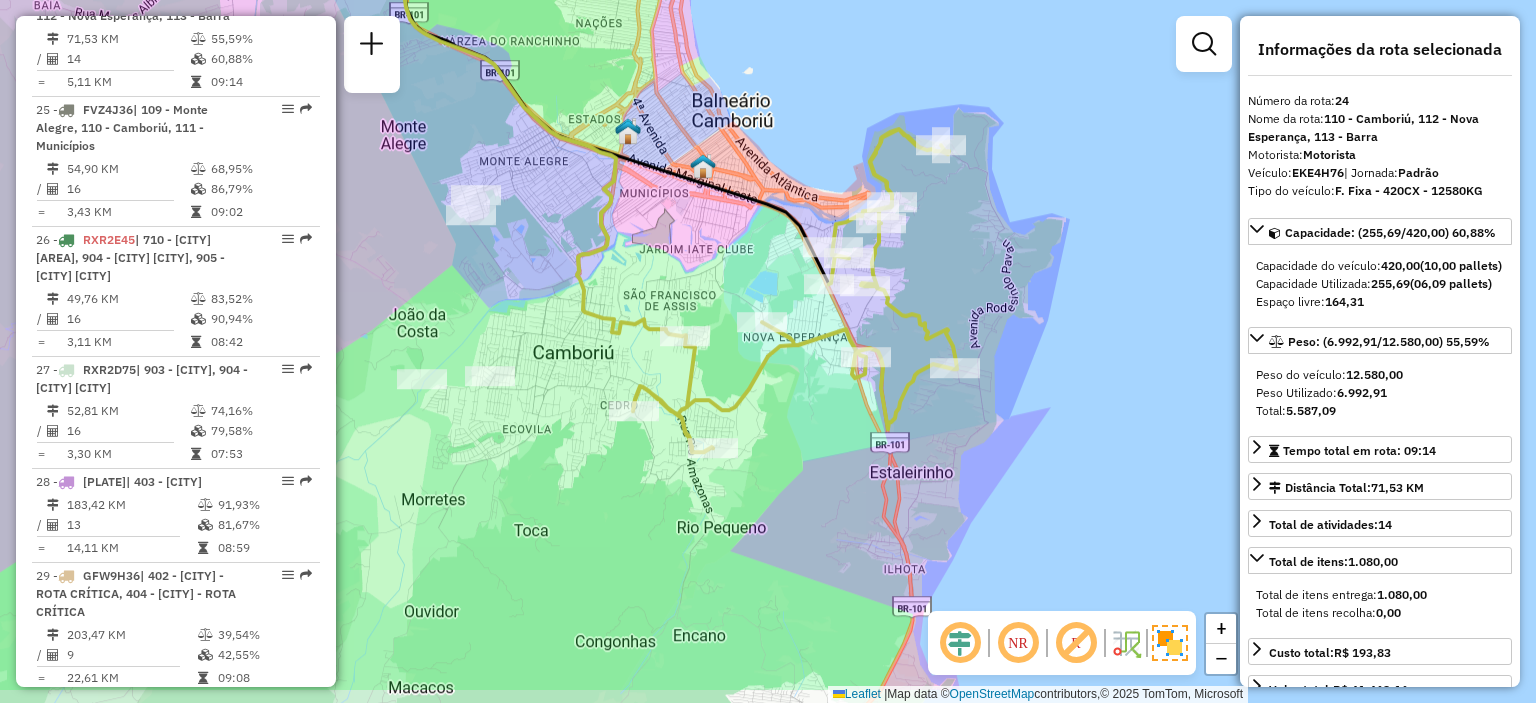 drag, startPoint x: 589, startPoint y: 305, endPoint x: 570, endPoint y: 220, distance: 87.09765 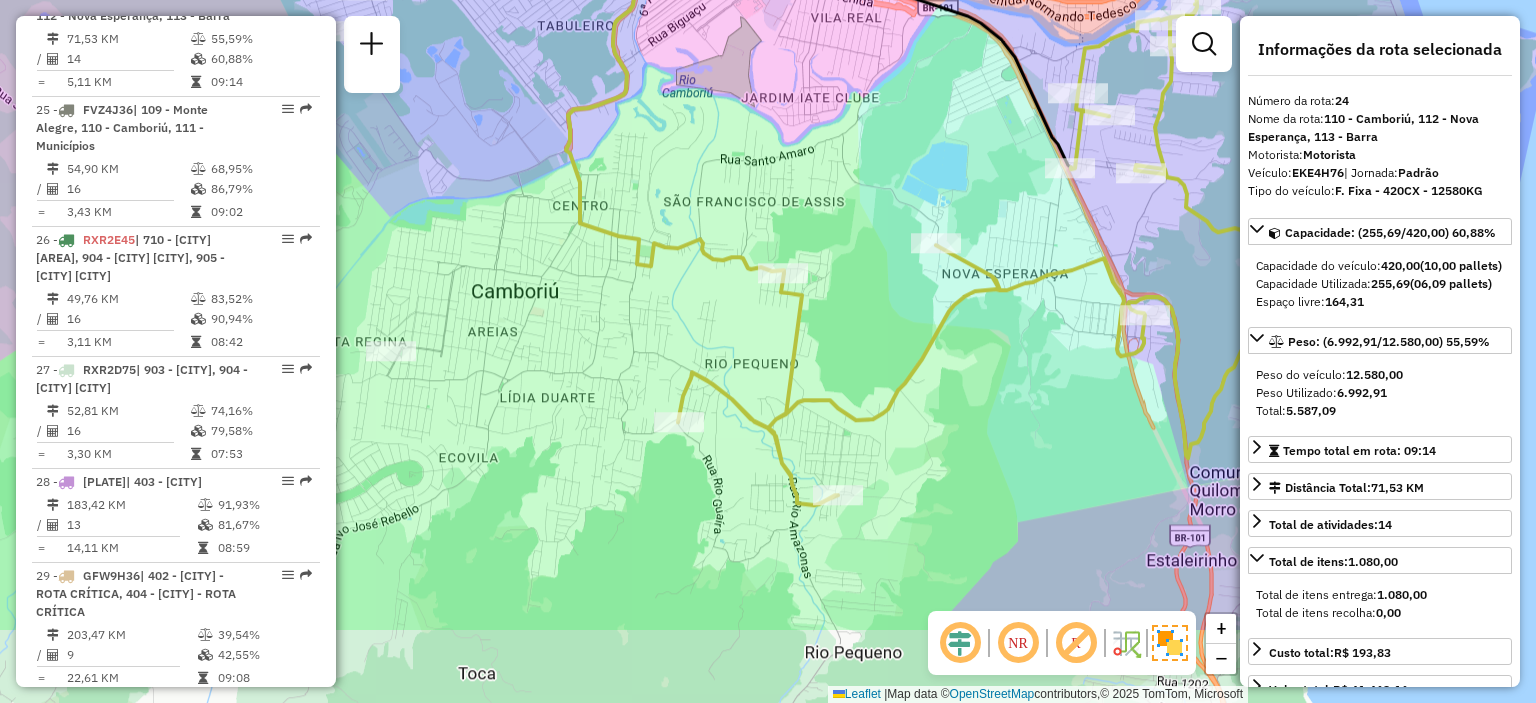 drag, startPoint x: 936, startPoint y: 327, endPoint x: 972, endPoint y: 184, distance: 147.46185 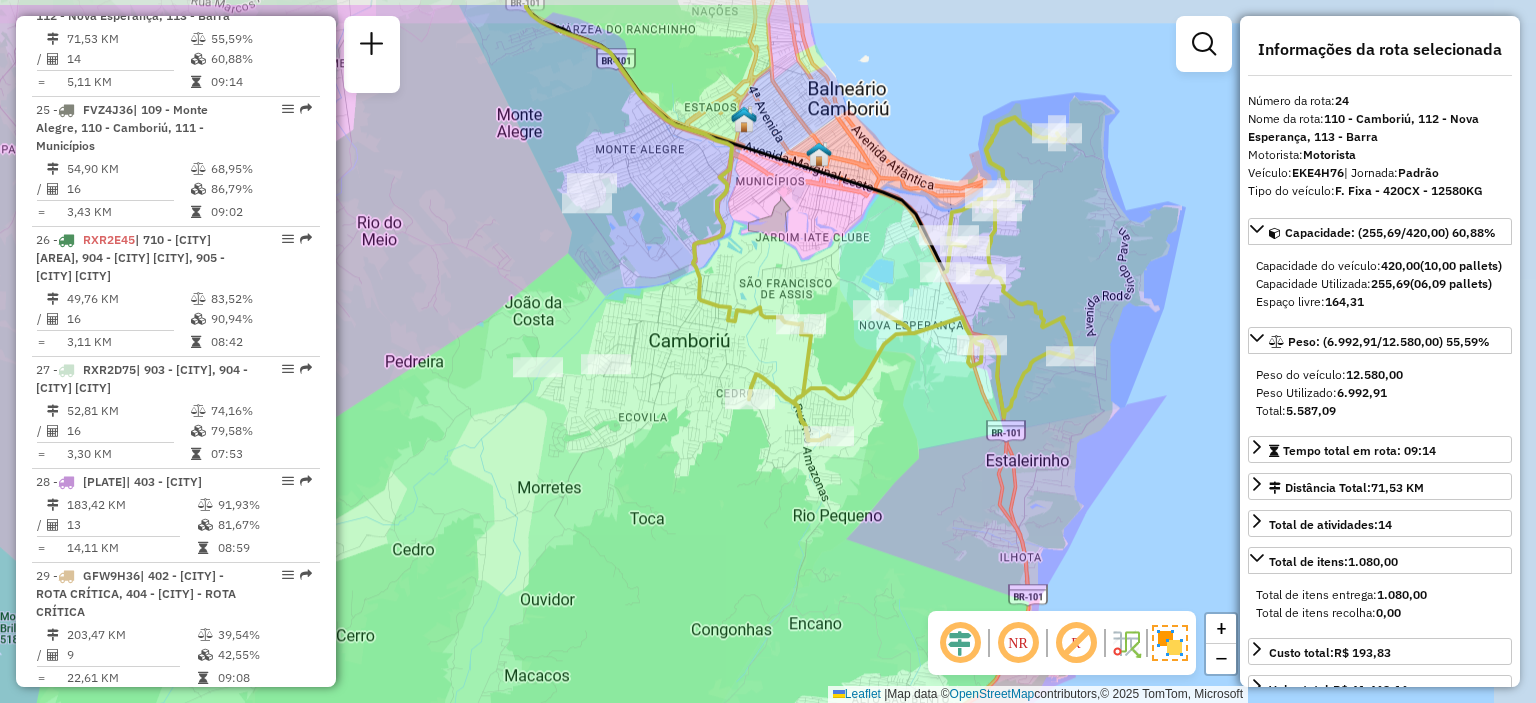 drag, startPoint x: 1092, startPoint y: 191, endPoint x: 1040, endPoint y: 268, distance: 92.91394 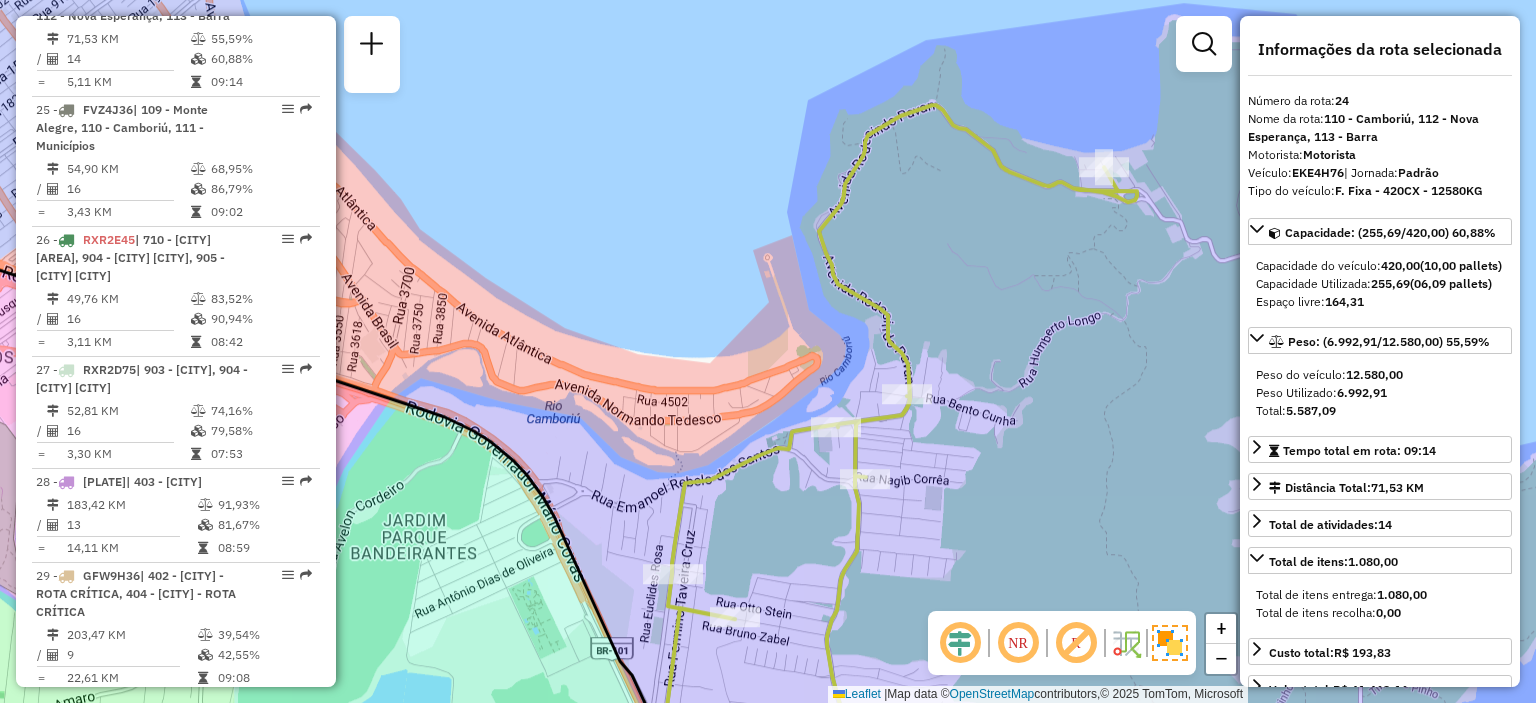 drag, startPoint x: 1140, startPoint y: 215, endPoint x: 1008, endPoint y: 223, distance: 132.2422 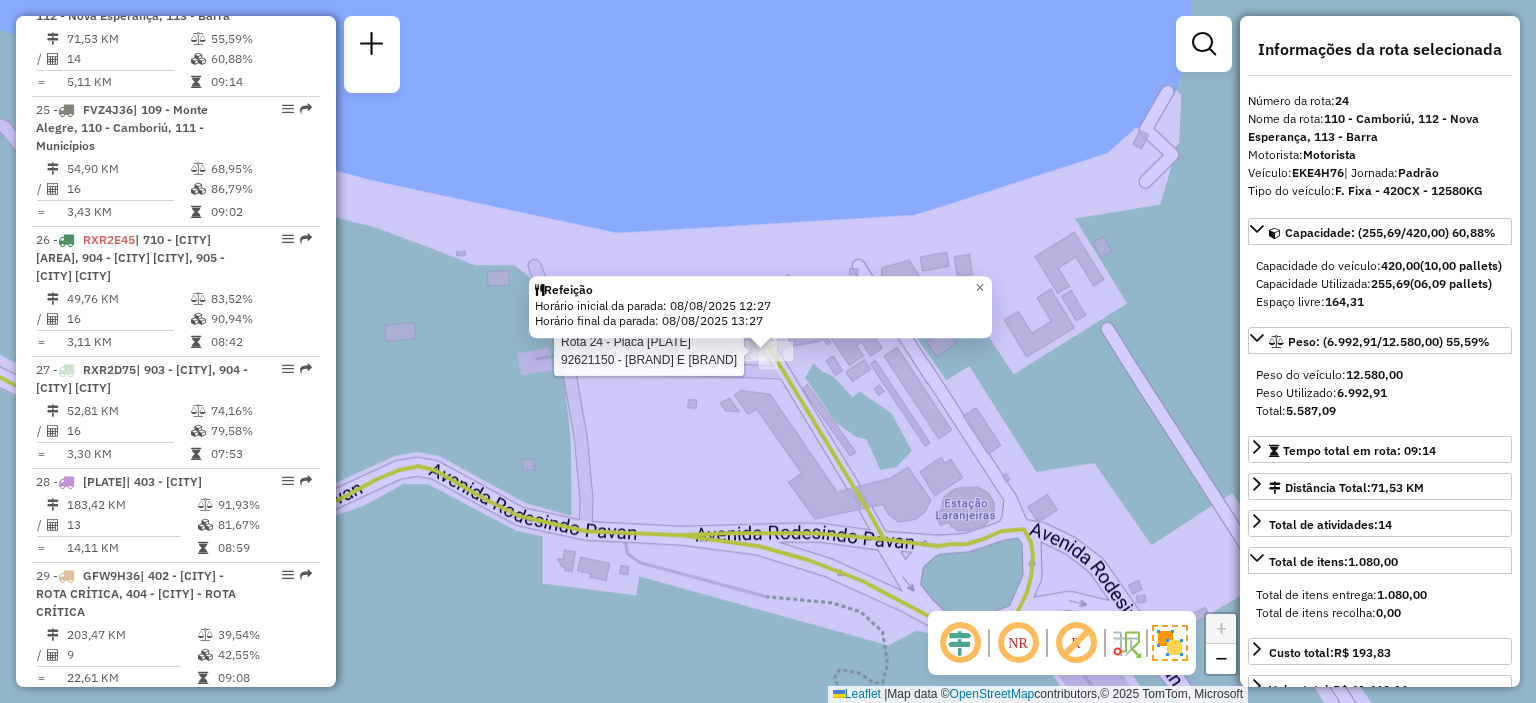 click 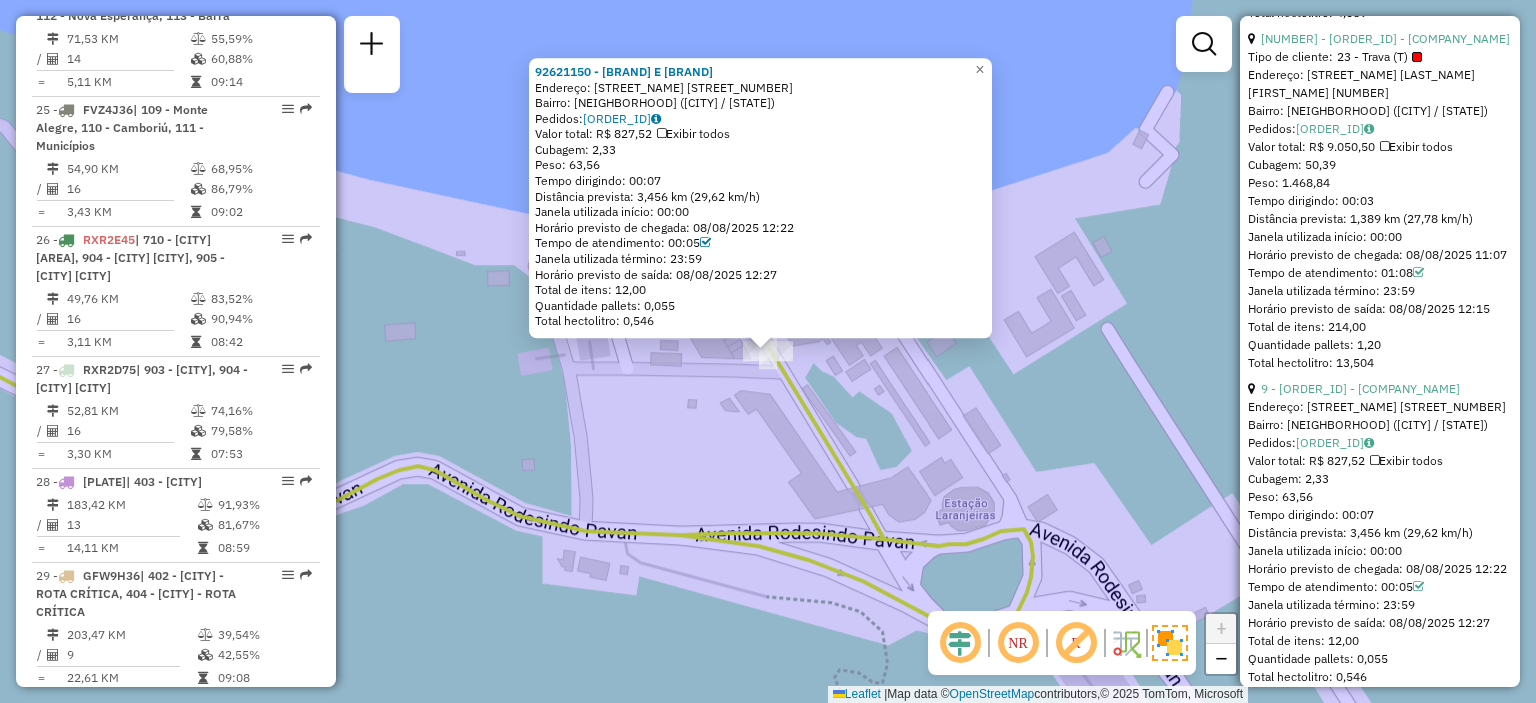 scroll, scrollTop: 3166, scrollLeft: 0, axis: vertical 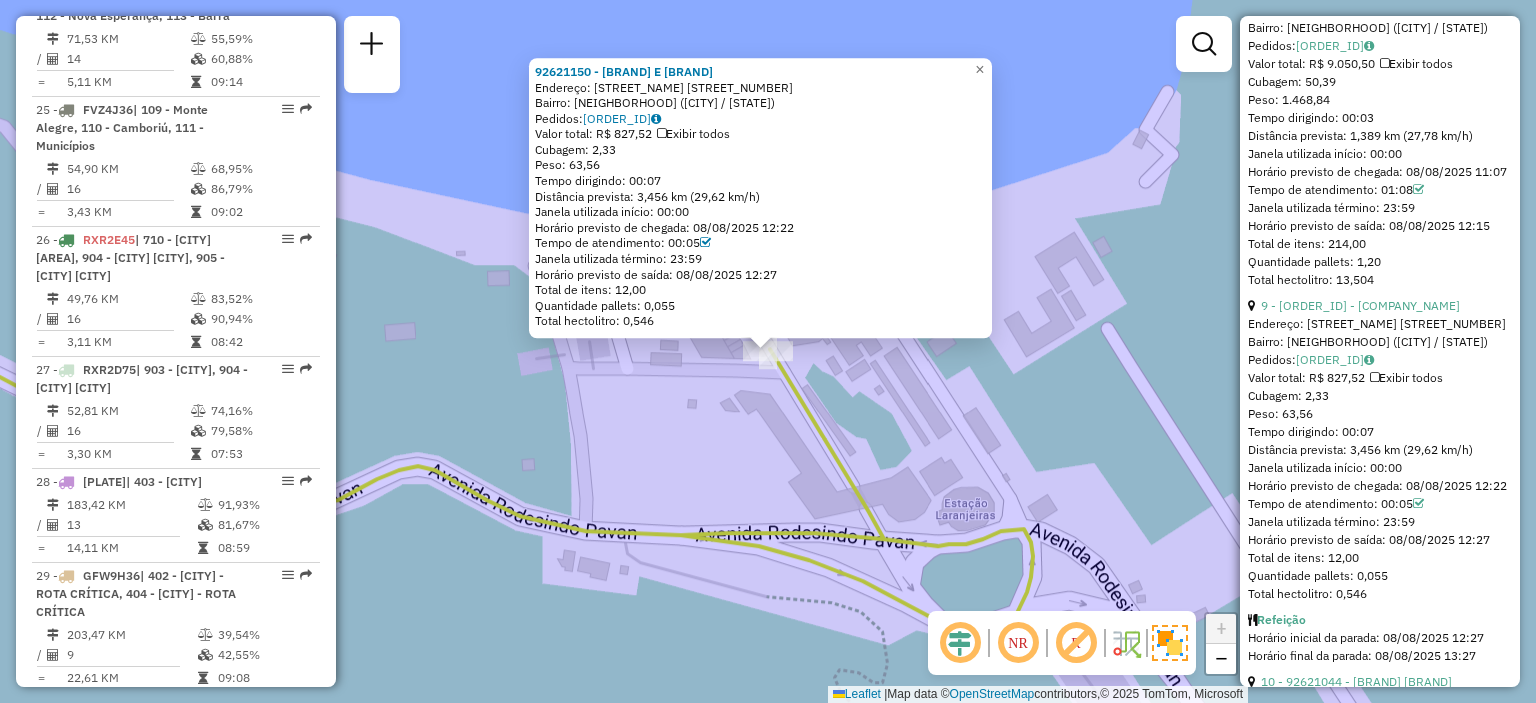 click on "[ORDER_ID] - [COMPANY_NAME]  Endereço:  [STREET_NAME] [STREET_NUMBER]   Bairro: [NEIGHBORHOOD] ([CITY] / [STATE])   Pedidos:  [ORDER_ID]   Valor total: R$ 827,52   Exibir todos   Cubagem: 2,33  Peso: 63,56  Tempo dirigindo: 00:07   Distância prevista: 3,456 km (29,62 km/h)   Janela utilizada início: 00:00   Horário previsto de chegada: 08/08/2025 12:22   Tempo de atendimento: 00:05   Janela utilizada término: 23:59   Horário previsto de saída: 08/08/2025 12:27   Total de itens: 12,00   Quantidade pallets: 0,055   Total hectolitro: 0,546  × Janela de atendimento Grade de atendimento Capacidade Transportadoras Veículos Cliente Pedidos  Rotas Selecione os dias de semana para filtrar as janelas de atendimento  Seg   Ter   Qua   Qui   Sex   Sáb   Dom  Informe o período da janela de atendimento: De: Até:  Filtrar exatamente a janela do cliente  Considerar janela de atendimento padrão  Selecione os dias de semana para filtrar as grades de atendimento  Seg   Ter   Qua   Qui   Sex   Sáb   Dom   De:  De:" 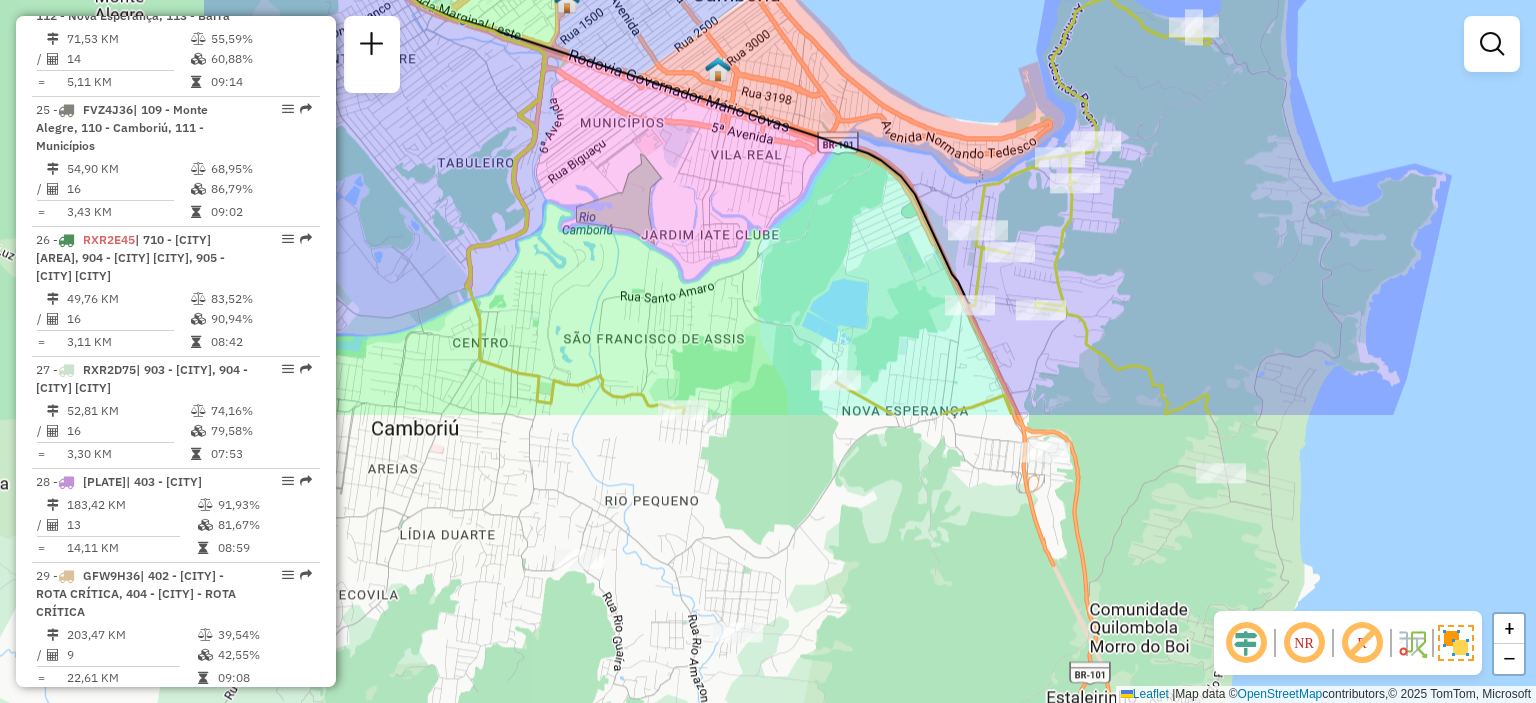 drag, startPoint x: 832, startPoint y: 471, endPoint x: 1190, endPoint y: 113, distance: 506.28845 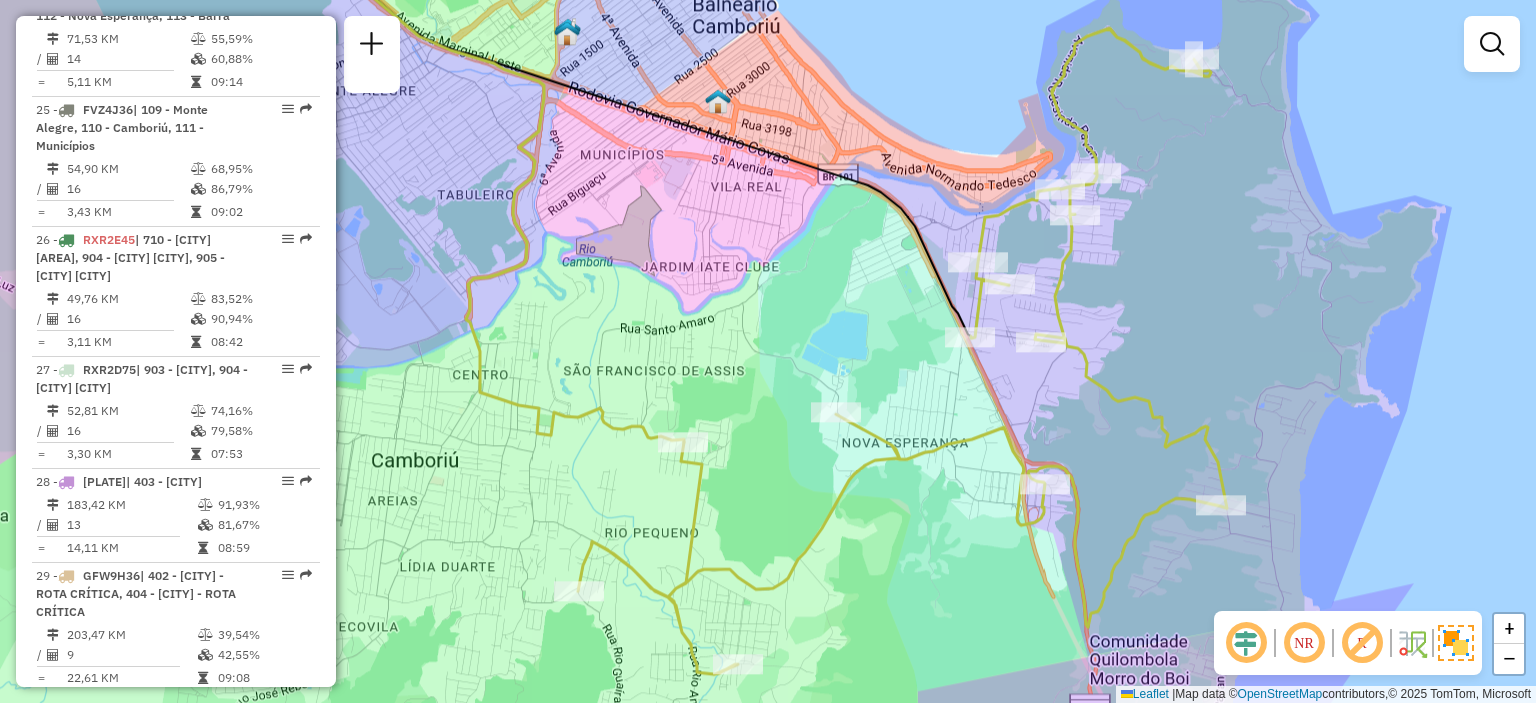 drag, startPoint x: 1152, startPoint y: 221, endPoint x: 1150, endPoint y: 239, distance: 18.110771 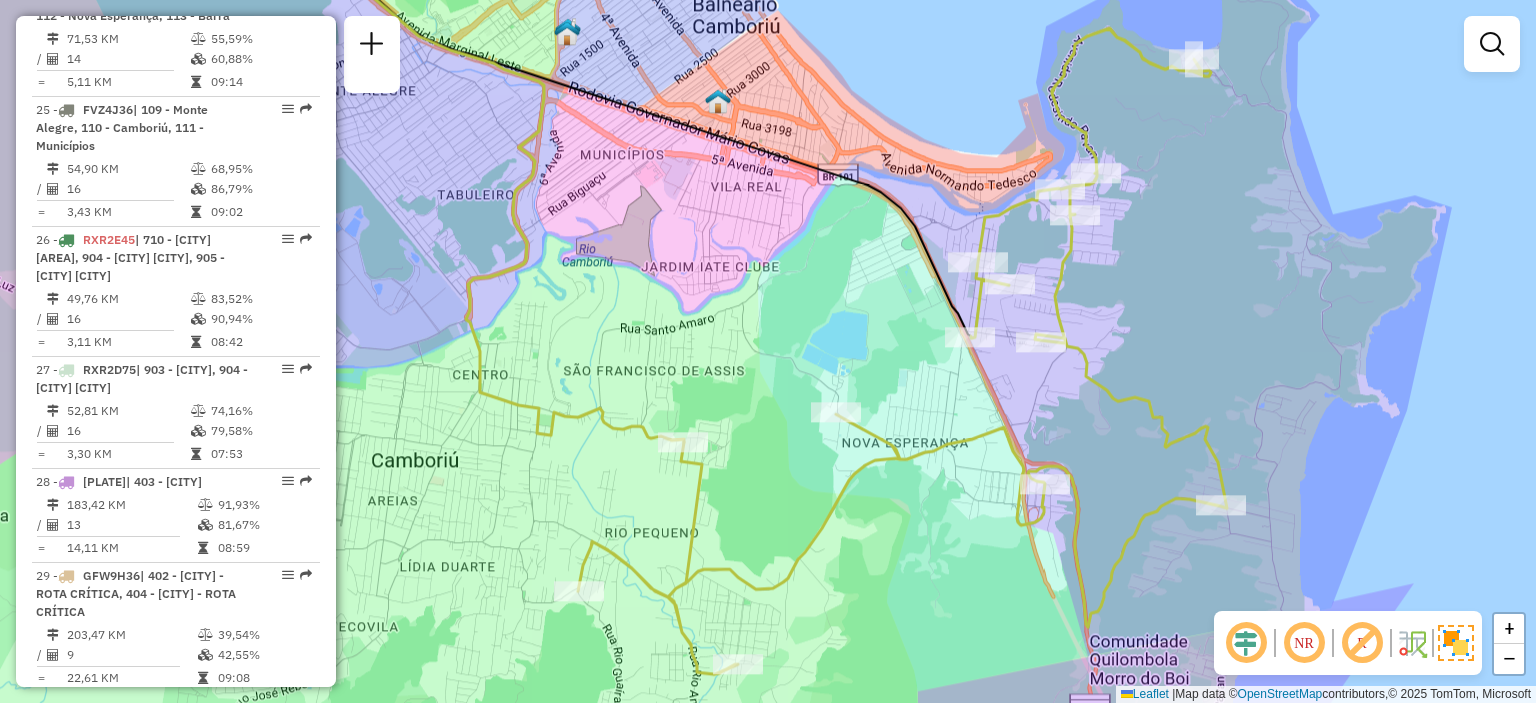 click on "Janela de atendimento Grade de atendimento Capacidade Transportadoras Veículos Cliente Pedidos  Rotas Selecione os dias de semana para filtrar as janelas de atendimento  Seg   Ter   Qua   Qui   Sex   Sáb   Dom  Informe o período da janela de atendimento: De: Até:  Filtrar exatamente a janela do cliente  Considerar janela de atendimento padrão  Selecione os dias de semana para filtrar as grades de atendimento  Seg   Ter   Qua   Qui   Sex   Sáb   Dom   Considerar clientes sem dia de atendimento cadastrado  Clientes fora do dia de atendimento selecionado Filtrar as atividades entre os valores definidos abaixo:  Peso mínimo:   Peso máximo:   Cubagem mínima:   Cubagem máxima:   De:   Até:  Filtrar as atividades entre o tempo de atendimento definido abaixo:  De:   Até:   Considerar capacidade total dos clientes não roteirizados Transportadora: Selecione um ou mais itens Tipo de veículo: Selecione um ou mais itens Veículo: Selecione um ou mais itens Motorista: Selecione um ou mais itens Nome: Rótulo:" 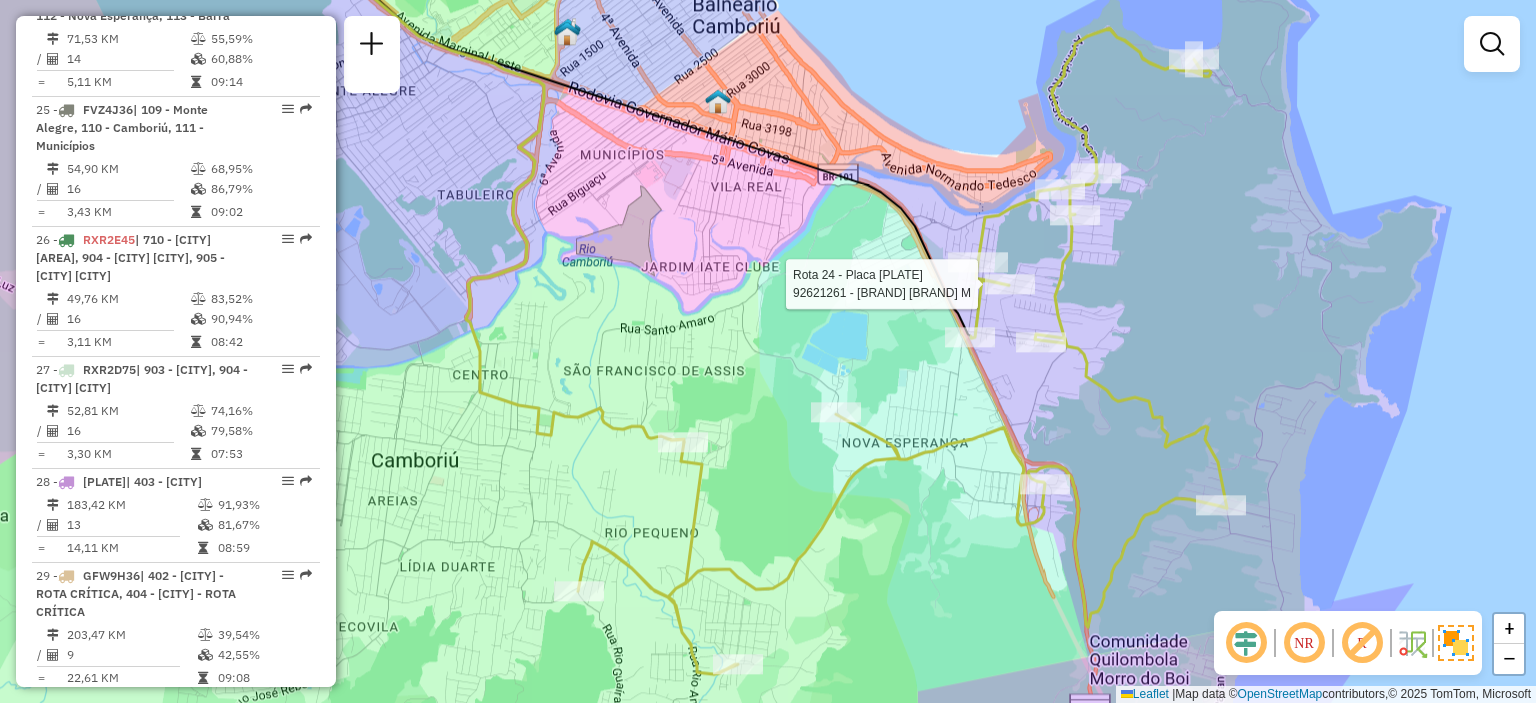 select on "**********" 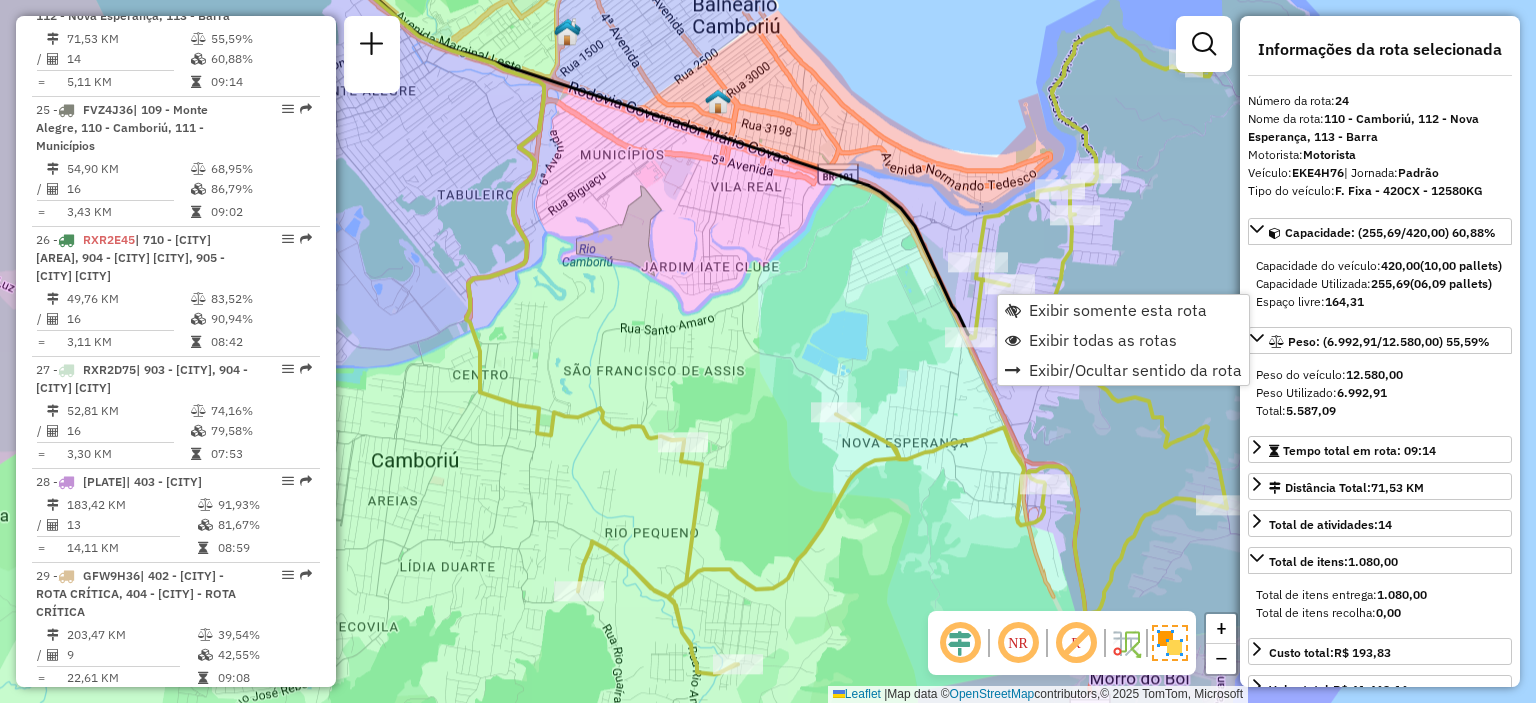 click on "Janela de atendimento Grade de atendimento Capacidade Transportadoras Veículos Cliente Pedidos  Rotas Selecione os dias de semana para filtrar as janelas de atendimento  Seg   Ter   Qua   Qui   Sex   Sáb   Dom  Informe o período da janela de atendimento: De: Até:  Filtrar exatamente a janela do cliente  Considerar janela de atendimento padrão  Selecione os dias de semana para filtrar as grades de atendimento  Seg   Ter   Qua   Qui   Sex   Sáb   Dom   Considerar clientes sem dia de atendimento cadastrado  Clientes fora do dia de atendimento selecionado Filtrar as atividades entre os valores definidos abaixo:  Peso mínimo:   Peso máximo:   Cubagem mínima:   Cubagem máxima:   De:   Até:  Filtrar as atividades entre o tempo de atendimento definido abaixo:  De:   Até:   Considerar capacidade total dos clientes não roteirizados Transportadora: Selecione um ou mais itens Tipo de veículo: Selecione um ou mais itens Veículo: Selecione um ou mais itens Motorista: Selecione um ou mais itens Nome: Rótulo:" 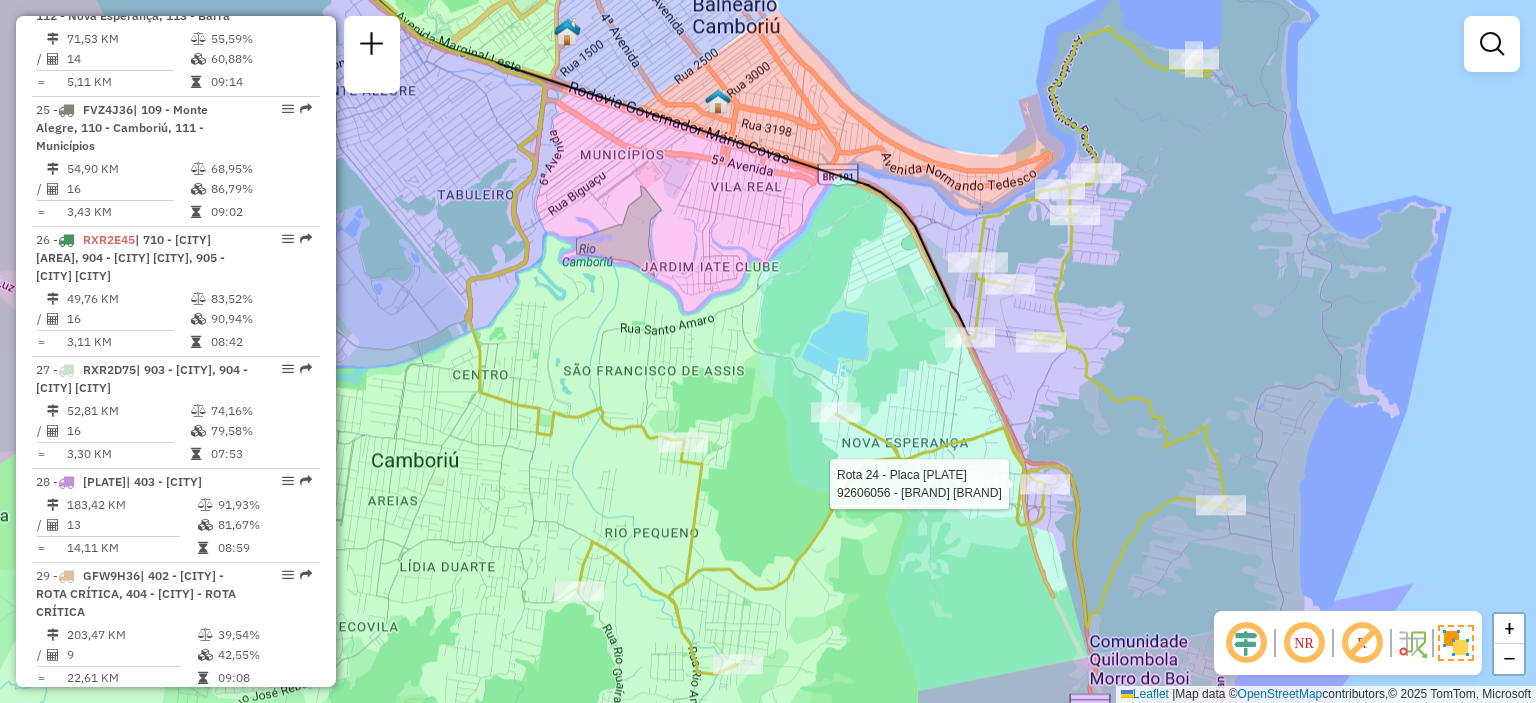 select on "**********" 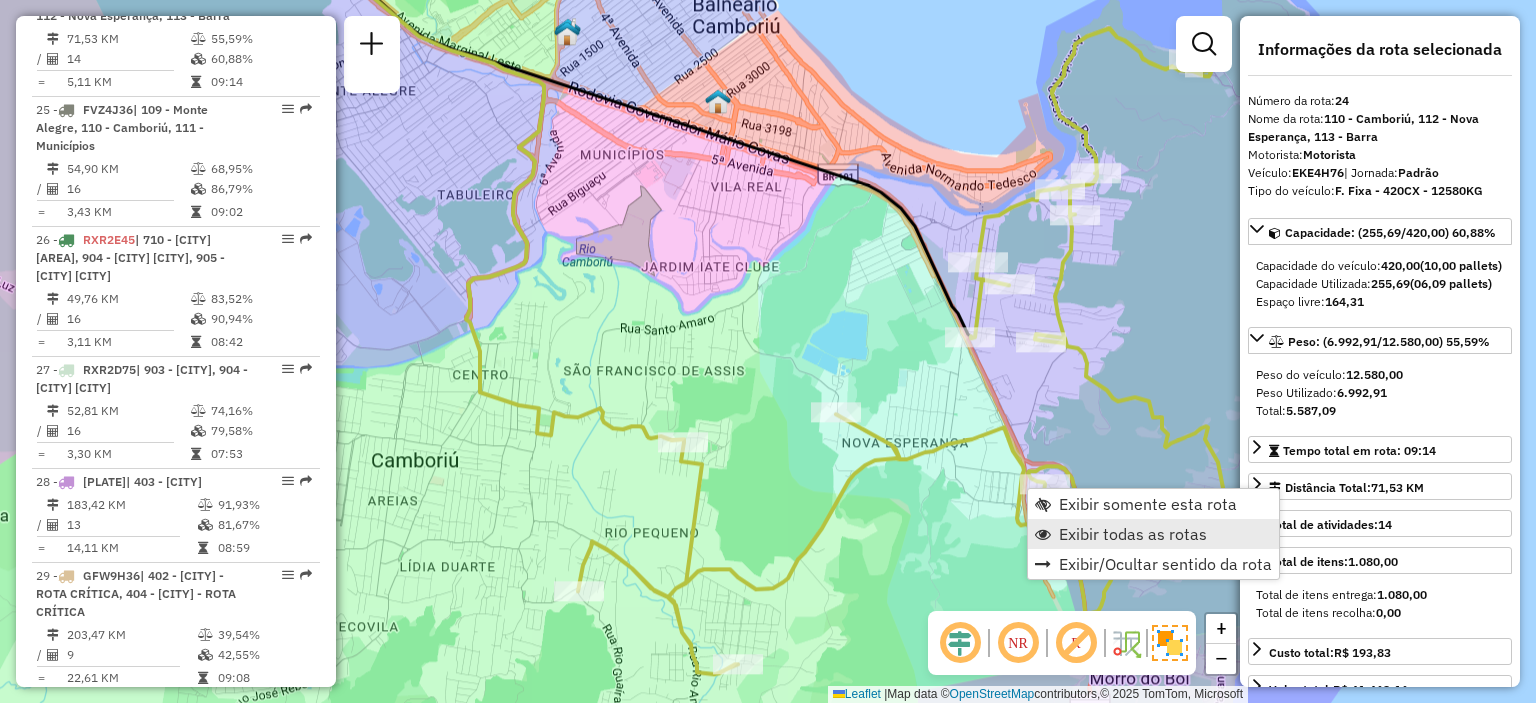 click on "Exibir todas as rotas" at bounding box center (1133, 534) 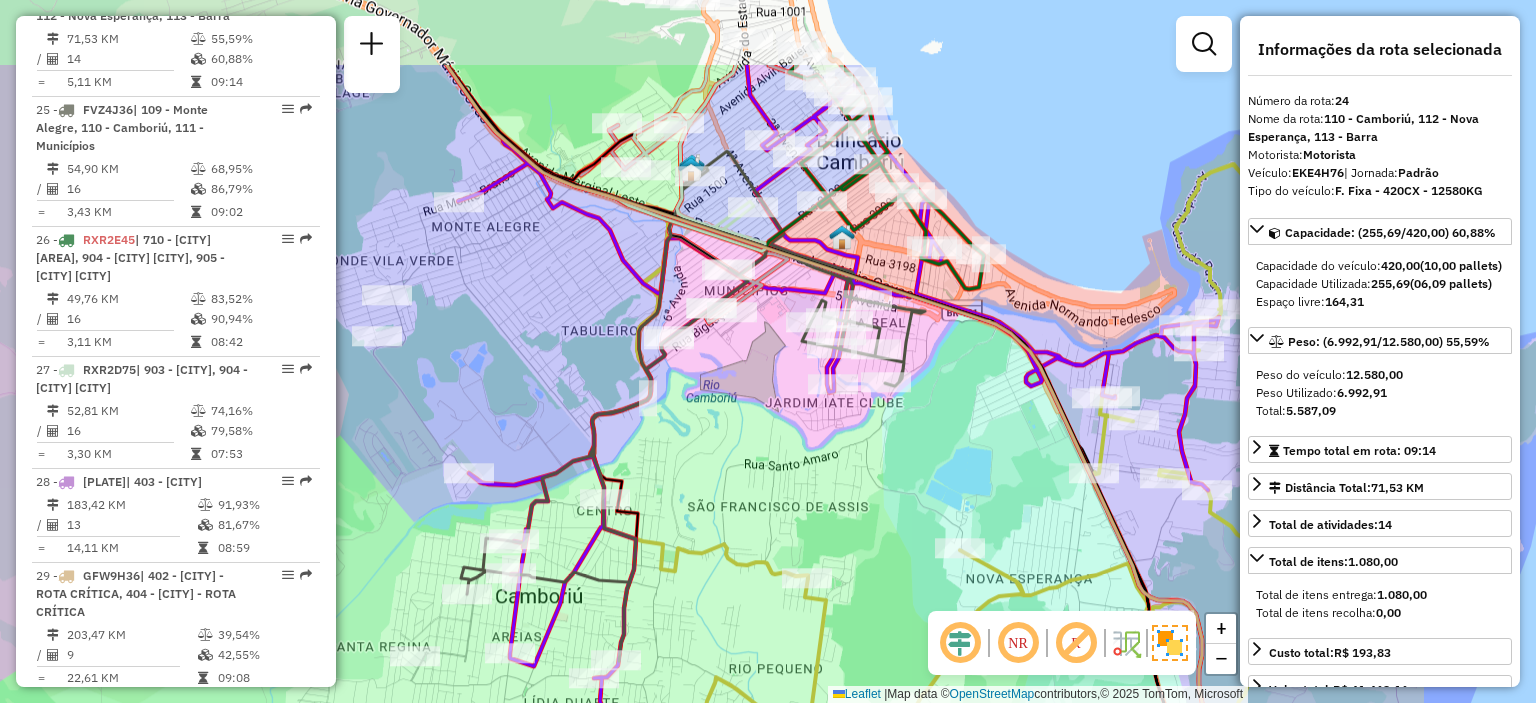 drag, startPoint x: 1041, startPoint y: 395, endPoint x: 1202, endPoint y: 519, distance: 203.21663 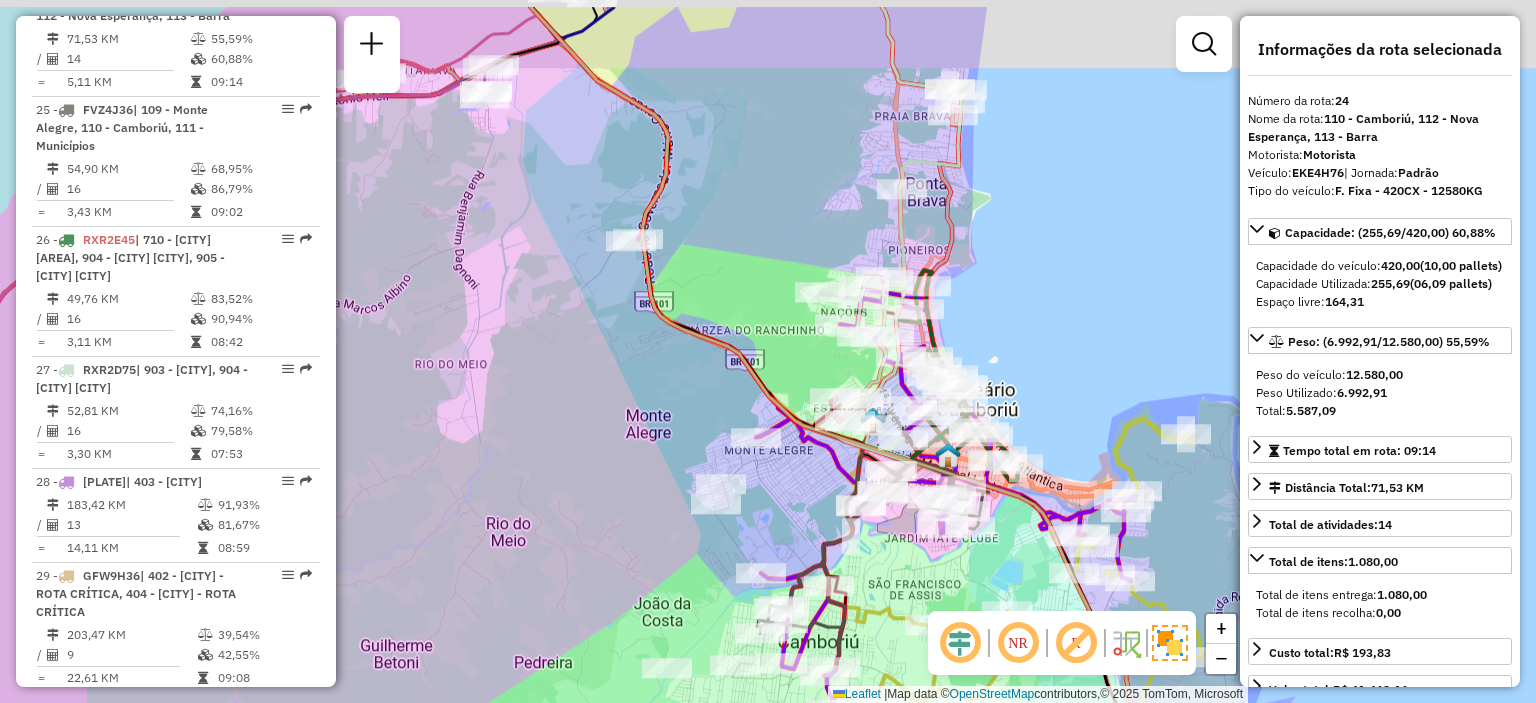 drag, startPoint x: 865, startPoint y: 535, endPoint x: 948, endPoint y: 608, distance: 110.535065 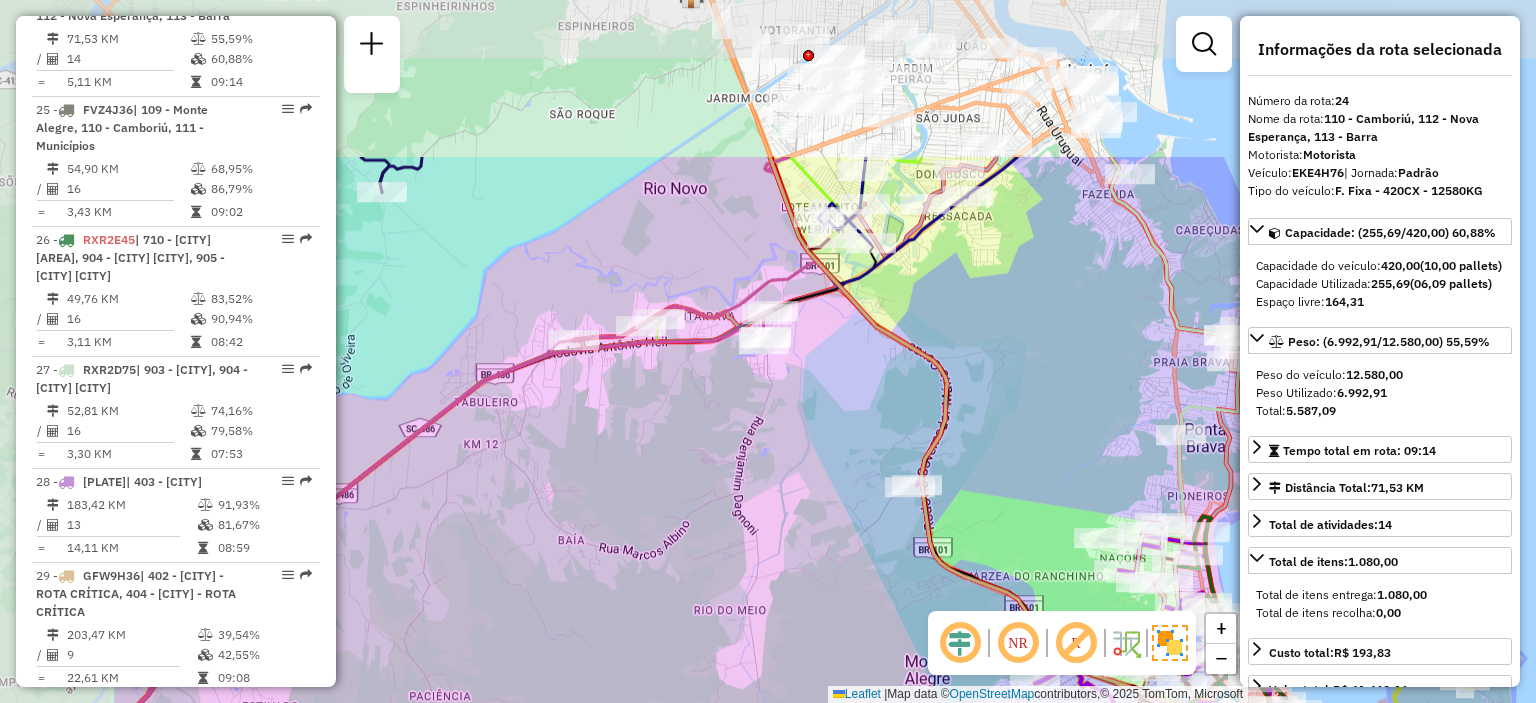 drag, startPoint x: 648, startPoint y: 339, endPoint x: 856, endPoint y: 519, distance: 275.0709 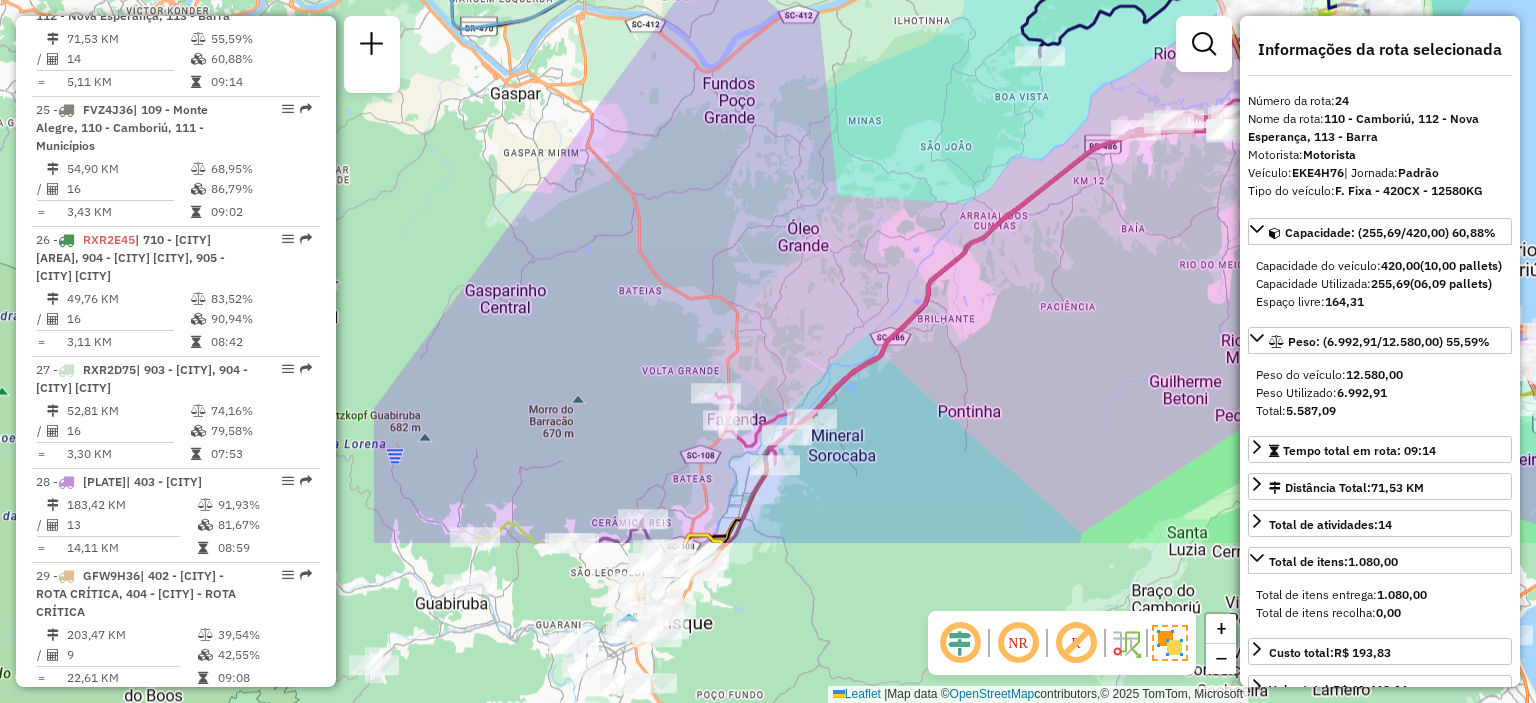 drag, startPoint x: 616, startPoint y: 431, endPoint x: 1144, endPoint y: 201, distance: 575.9201 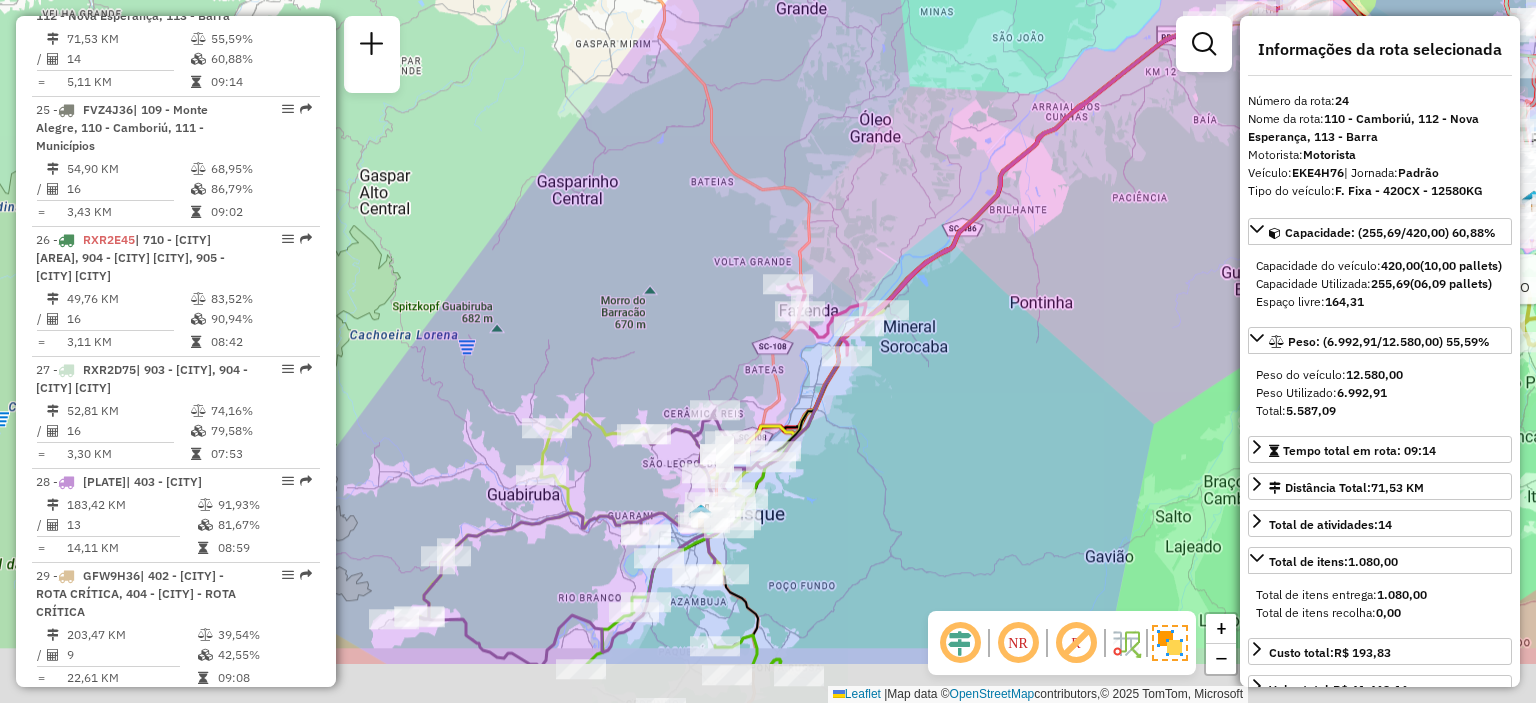 drag, startPoint x: 884, startPoint y: 544, endPoint x: 964, endPoint y: 431, distance: 138.45216 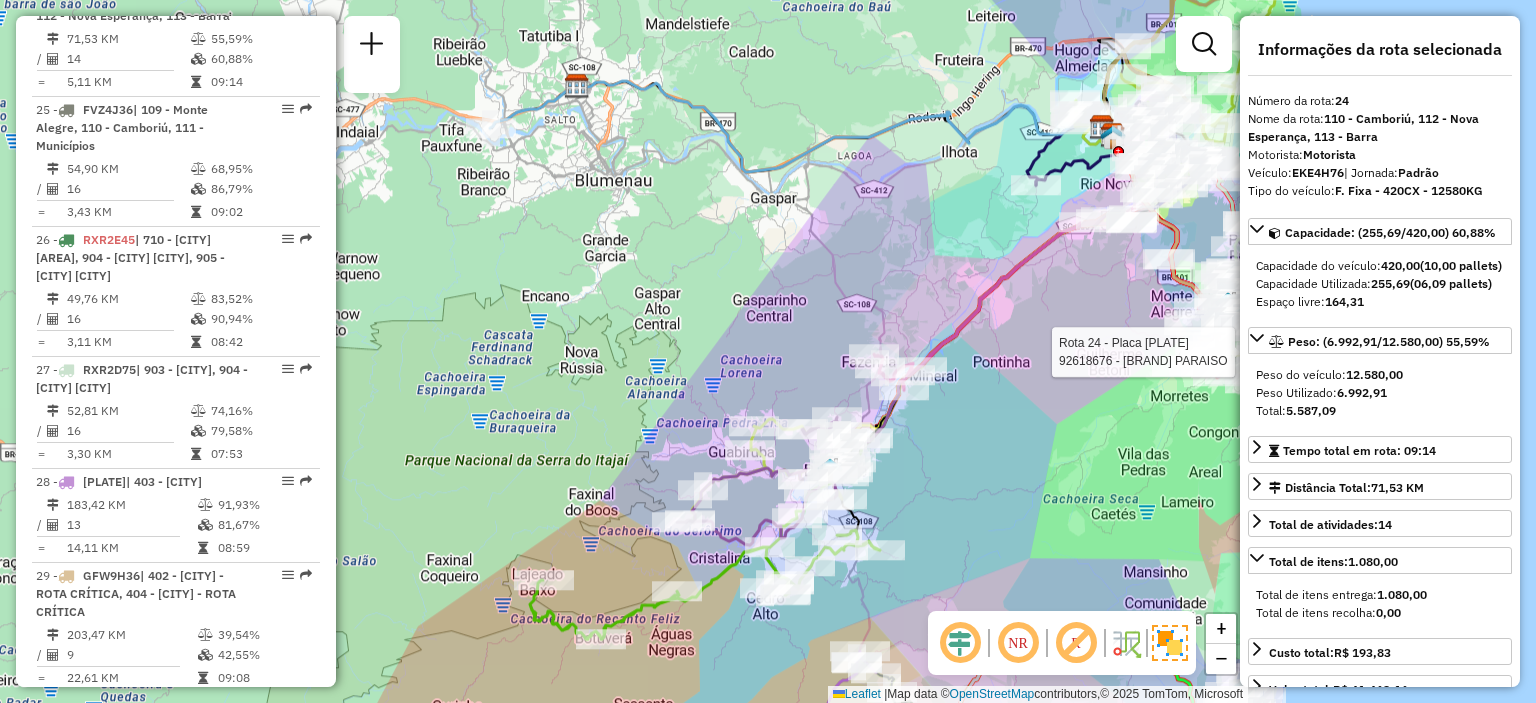 drag, startPoint x: 908, startPoint y: 259, endPoint x: 748, endPoint y: 89, distance: 233.45235 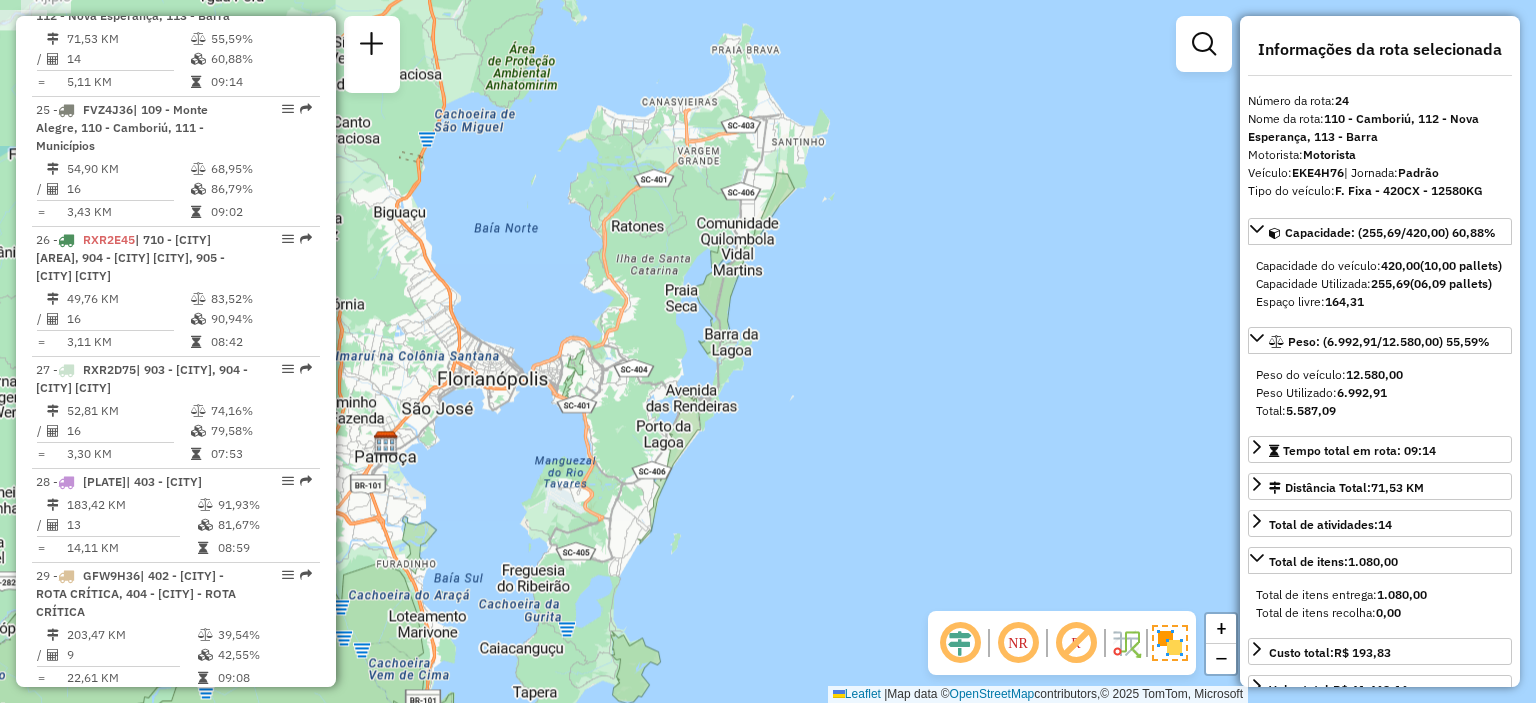 drag, startPoint x: 882, startPoint y: 395, endPoint x: 1016, endPoint y: 472, distance: 154.54773 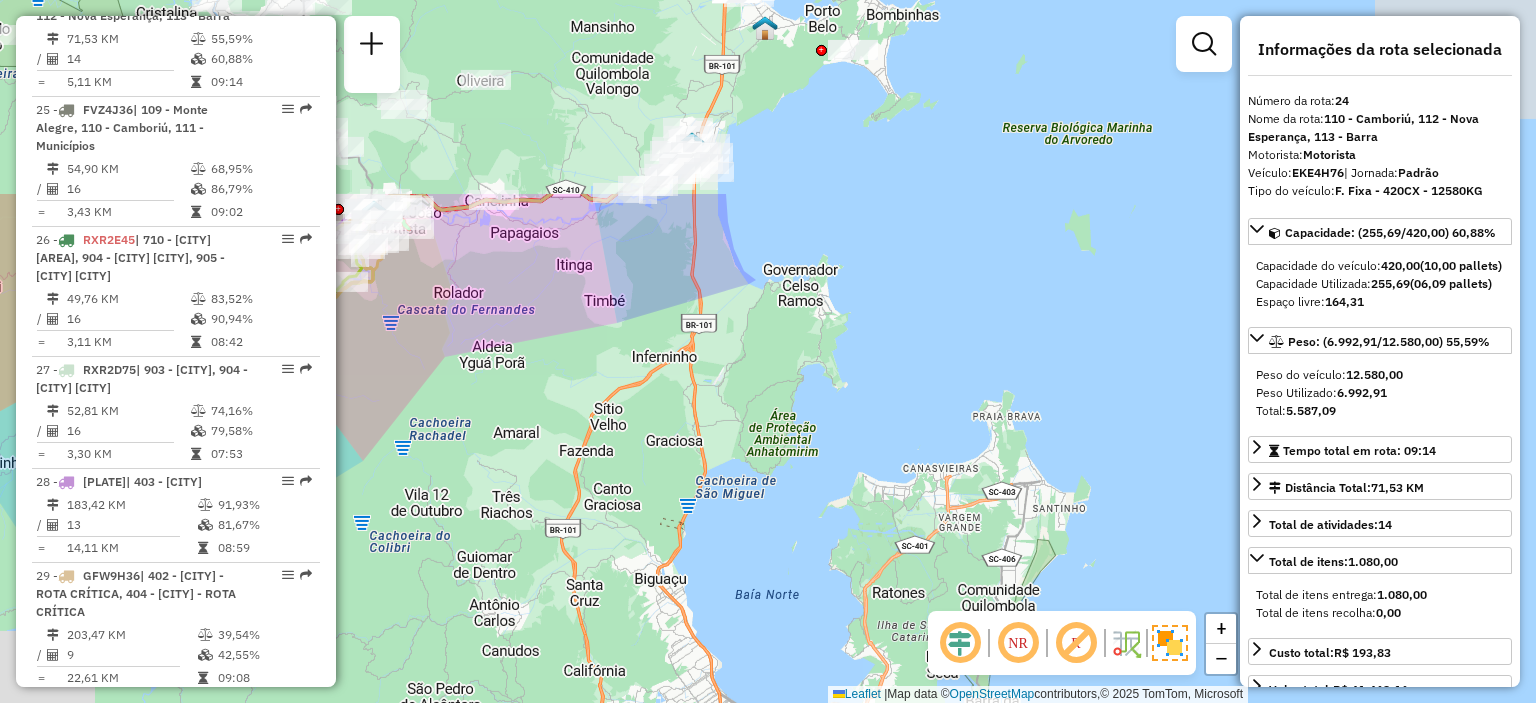 drag, startPoint x: 925, startPoint y: 399, endPoint x: 988, endPoint y: 553, distance: 166.3881 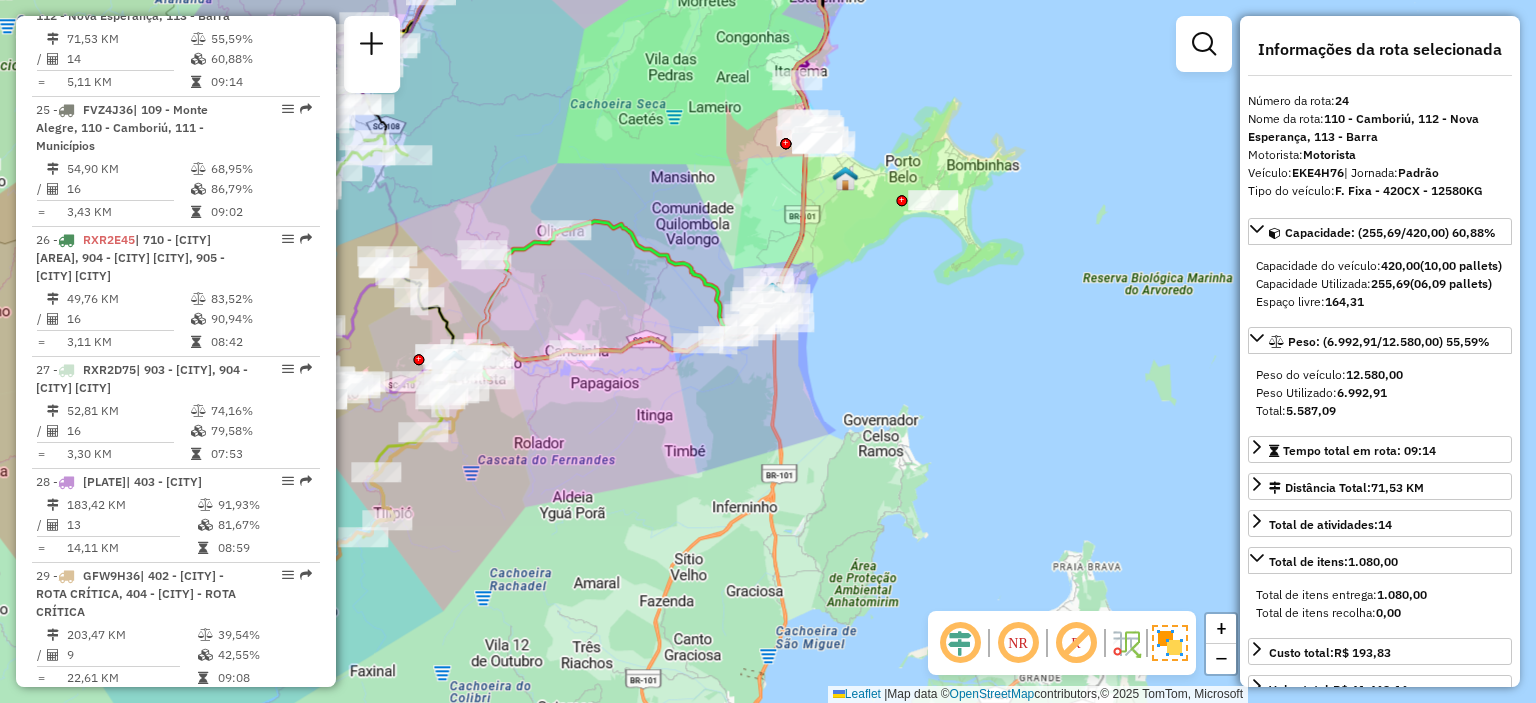 drag, startPoint x: 900, startPoint y: 393, endPoint x: 918, endPoint y: 379, distance: 22.803509 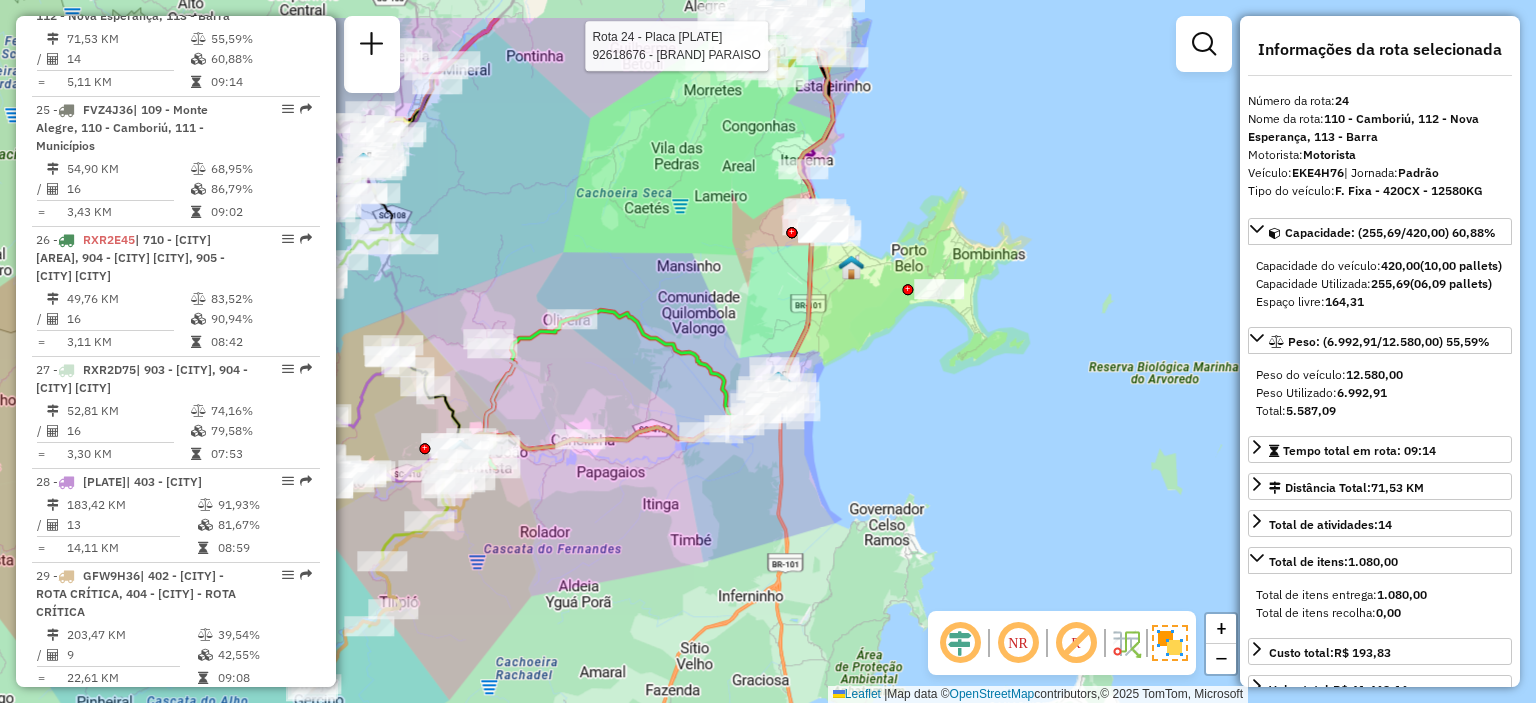drag, startPoint x: 884, startPoint y: 283, endPoint x: 892, endPoint y: 411, distance: 128.24976 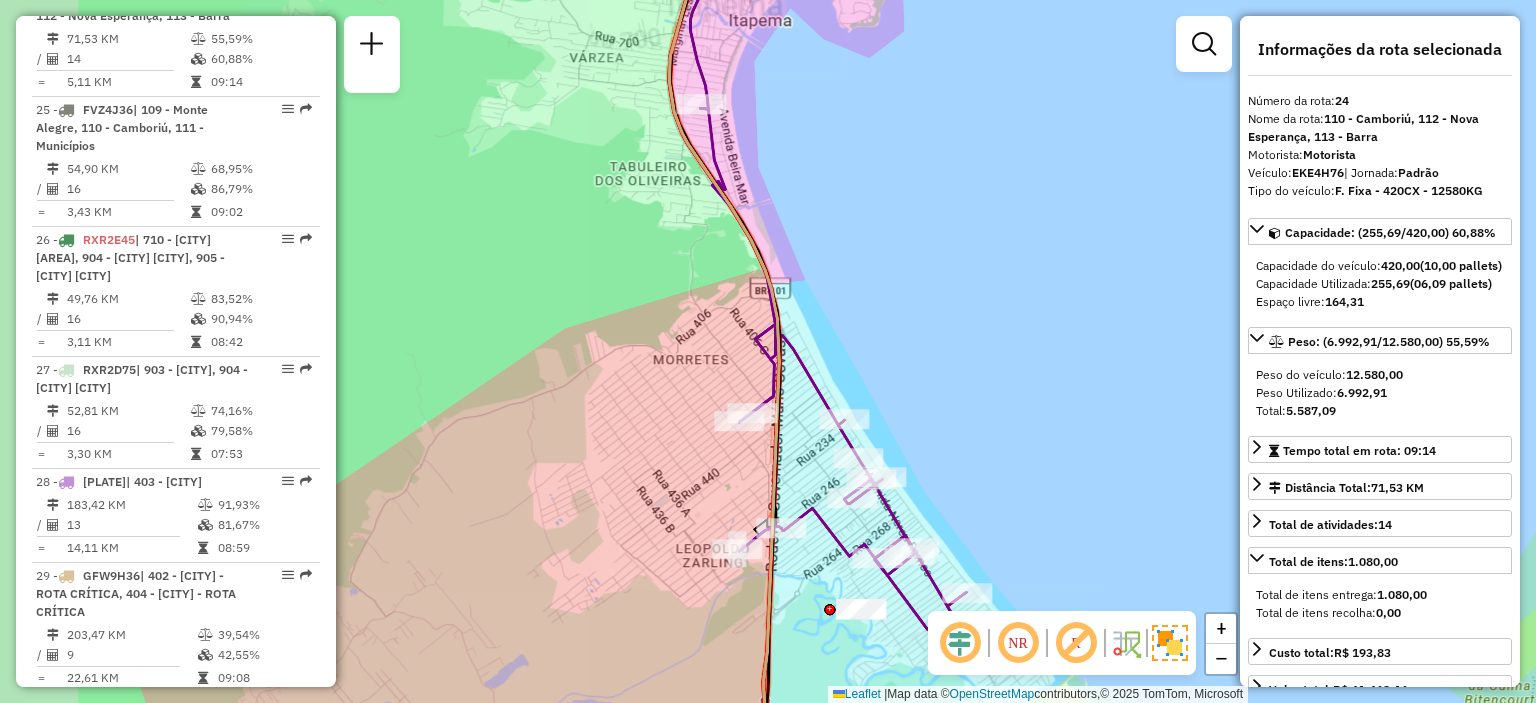 drag, startPoint x: 792, startPoint y: 155, endPoint x: 974, endPoint y: 217, distance: 192.27065 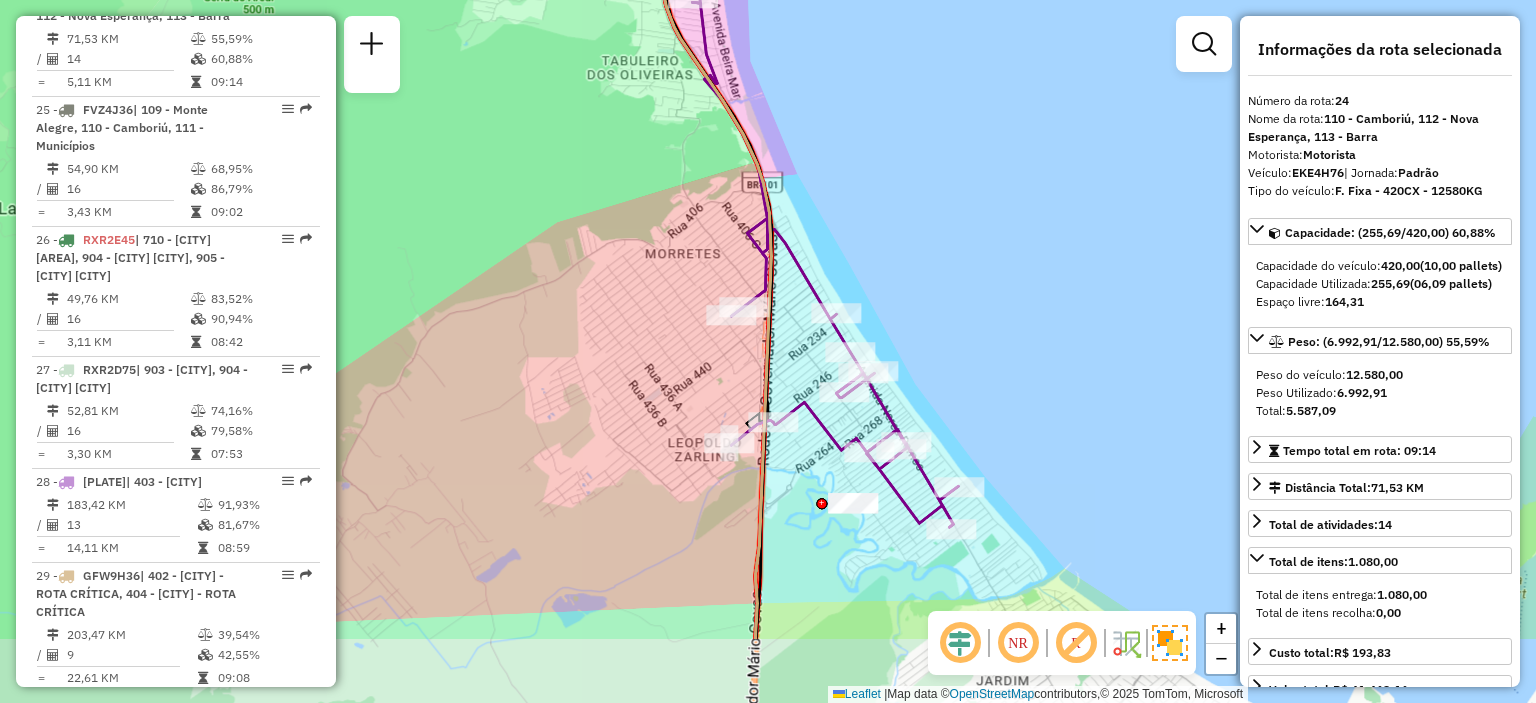 drag, startPoint x: 1020, startPoint y: 449, endPoint x: 920, endPoint y: 319, distance: 164.01219 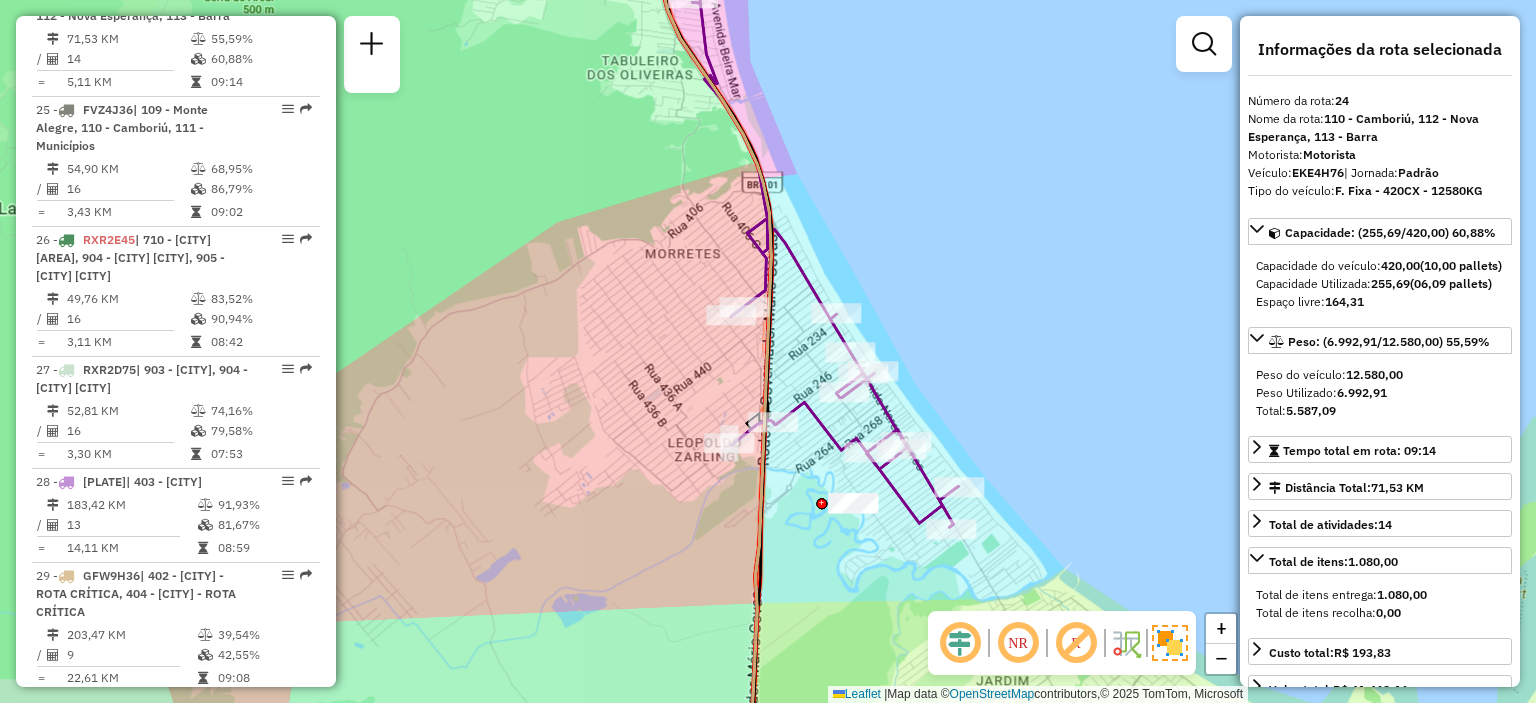 drag, startPoint x: 820, startPoint y: 207, endPoint x: 868, endPoint y: 263, distance: 73.756355 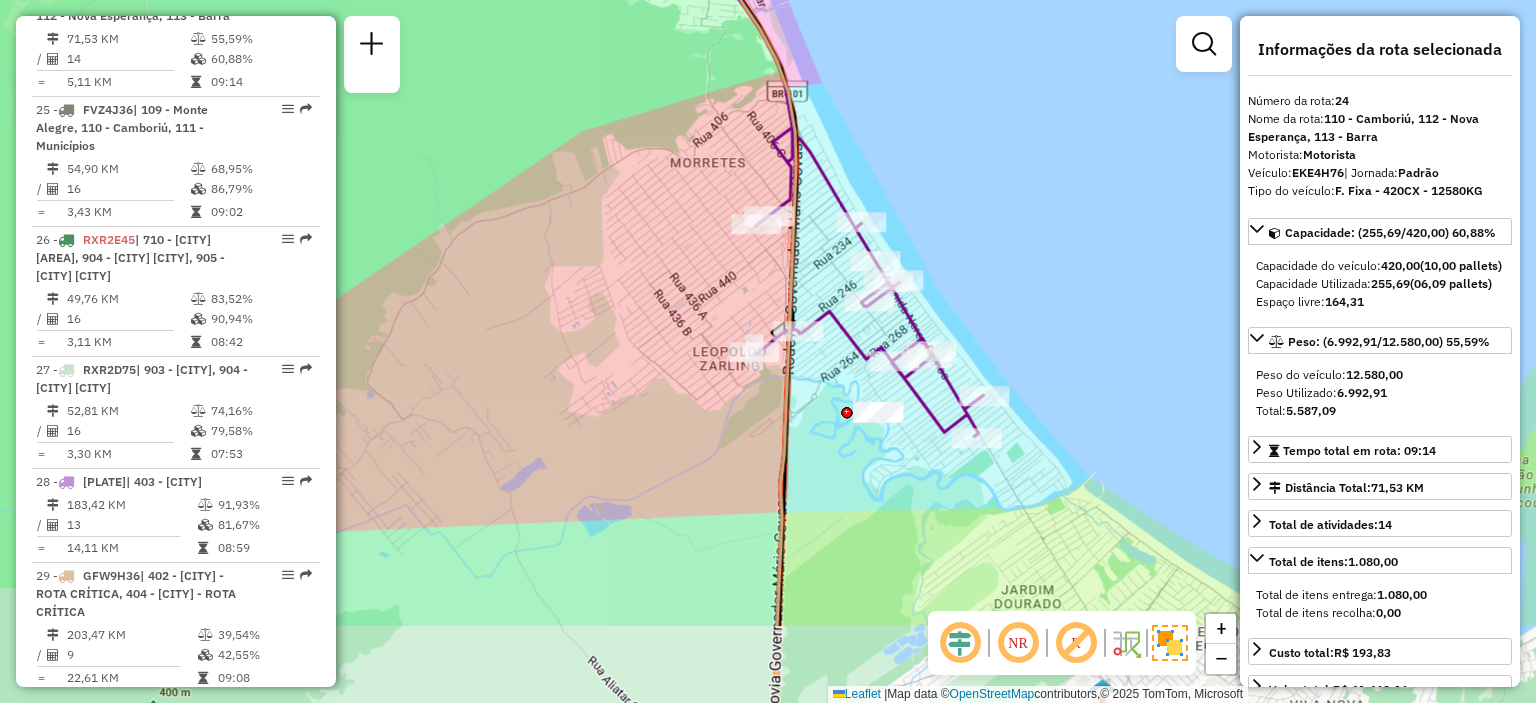 drag, startPoint x: 1020, startPoint y: 516, endPoint x: 997, endPoint y: 369, distance: 148.78844 